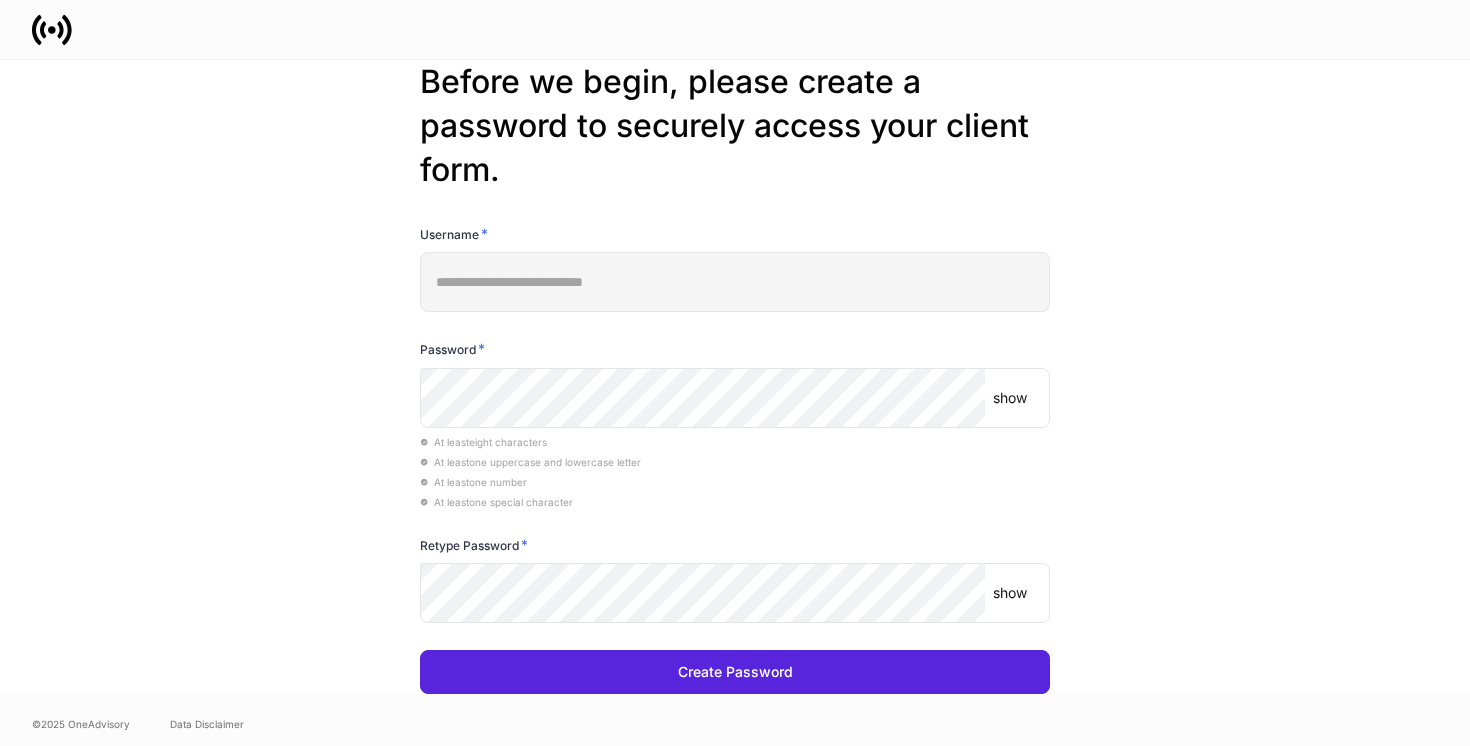 scroll, scrollTop: 0, scrollLeft: 0, axis: both 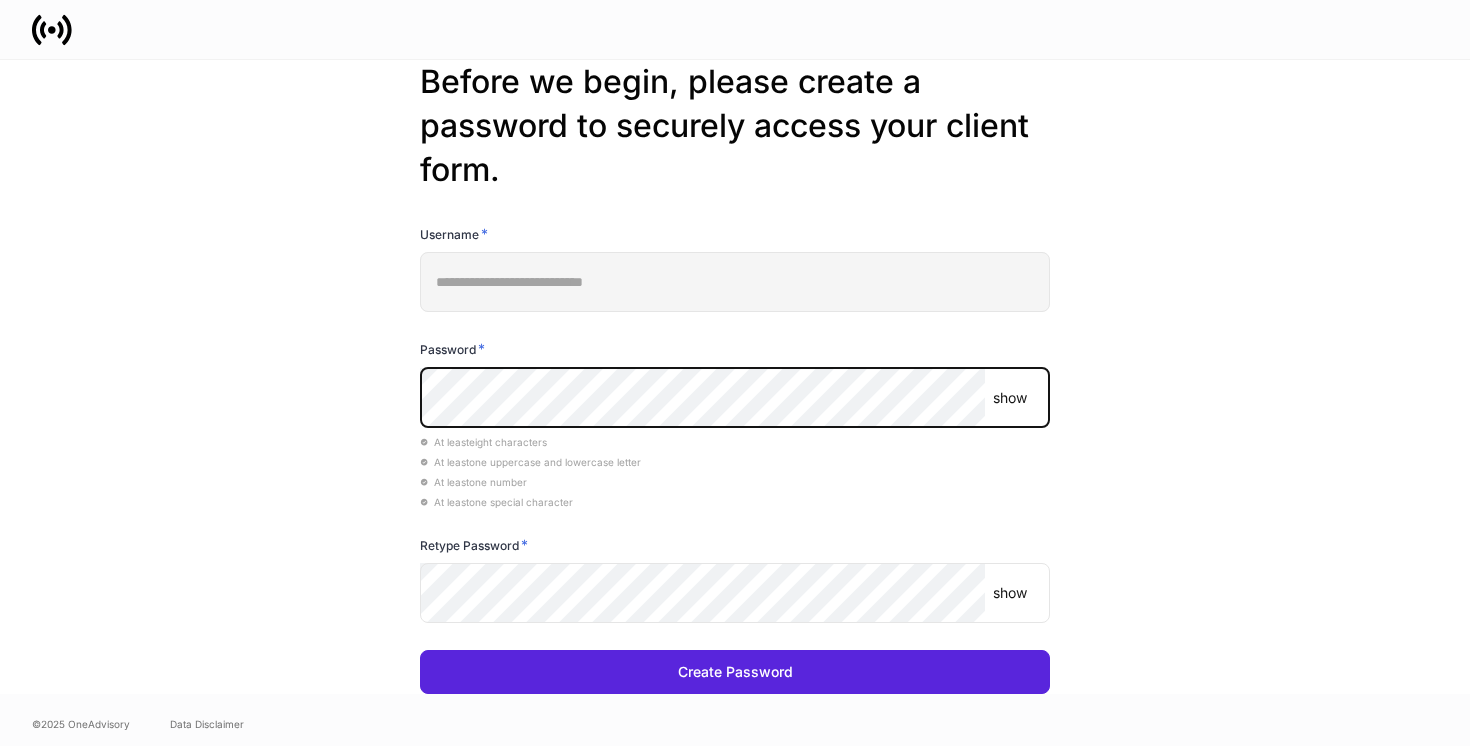 click on "show" at bounding box center (1010, 398) 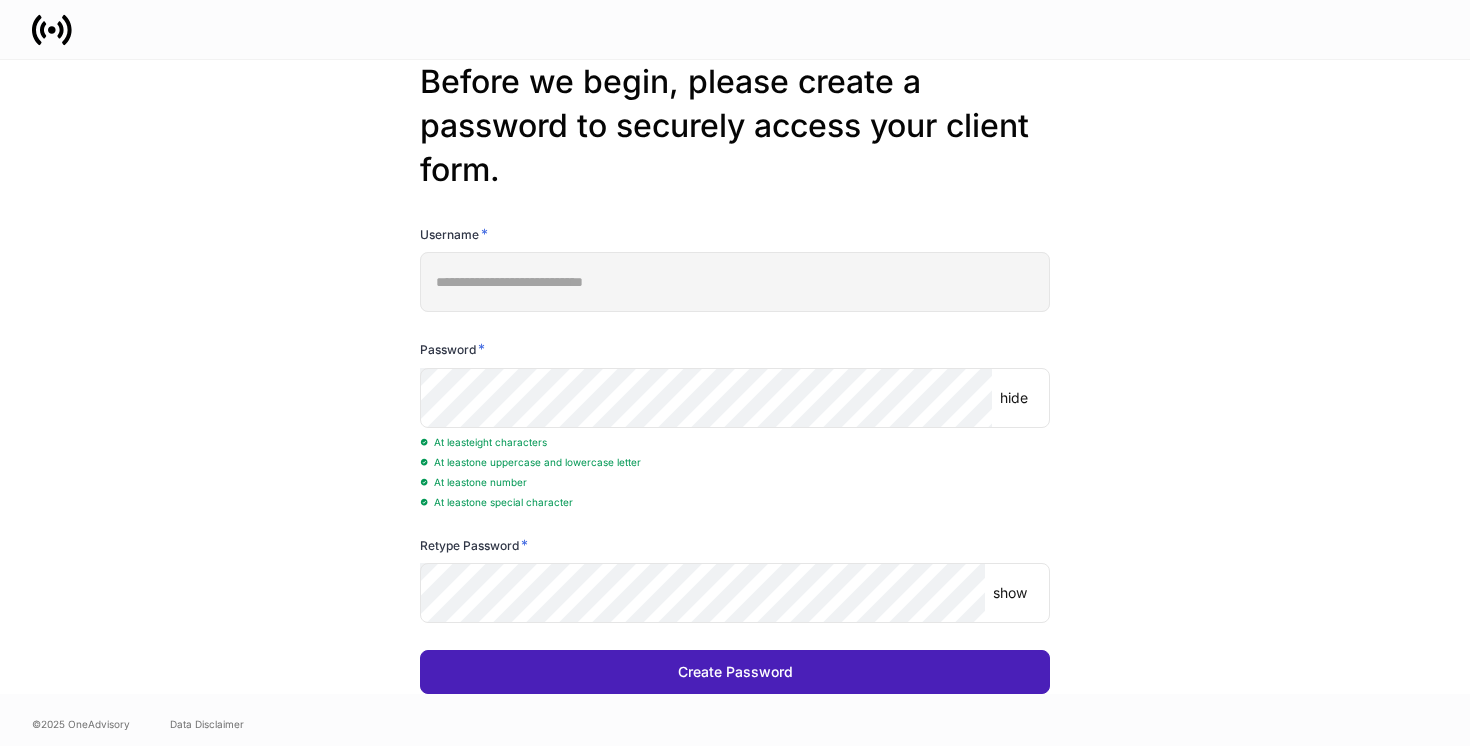 click on "Create Password" at bounding box center (735, 672) 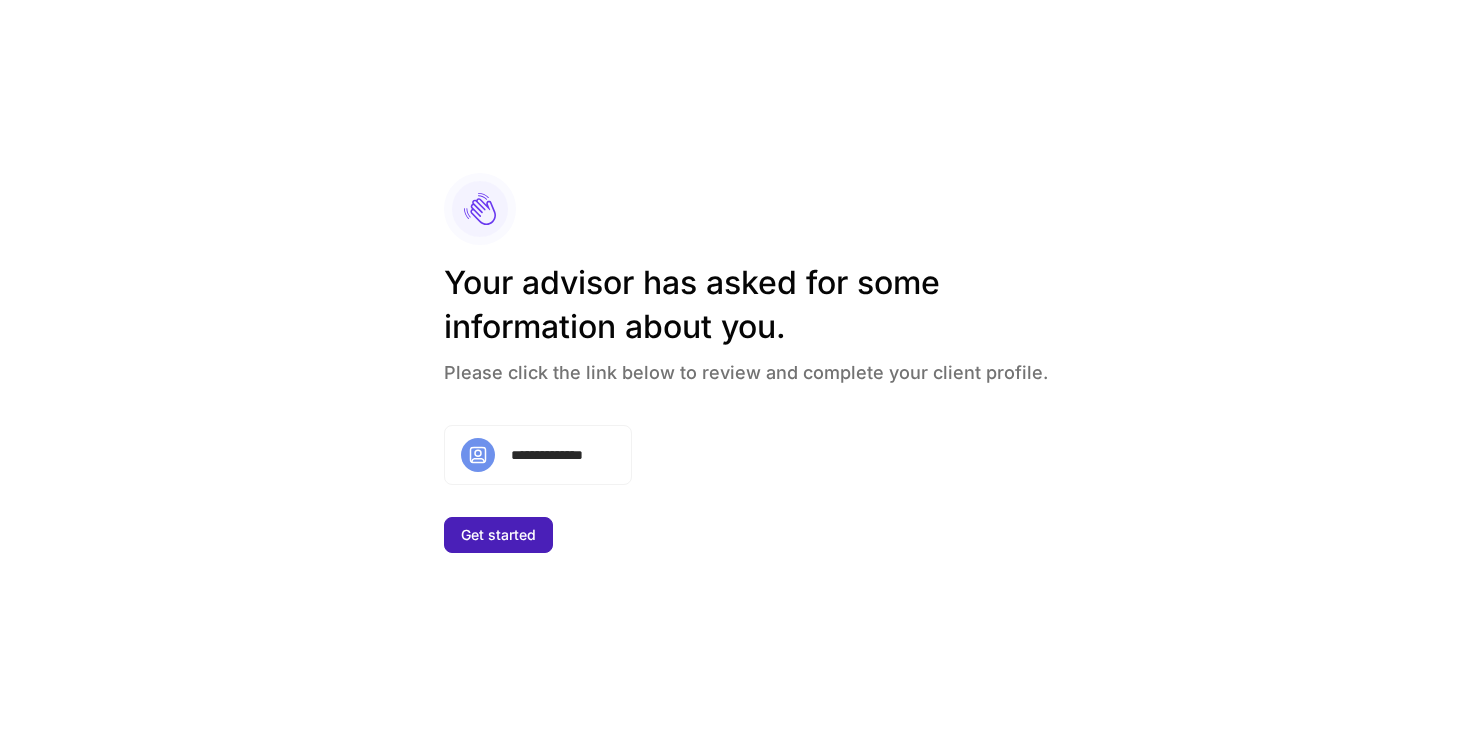 click on "Get started" at bounding box center [498, 535] 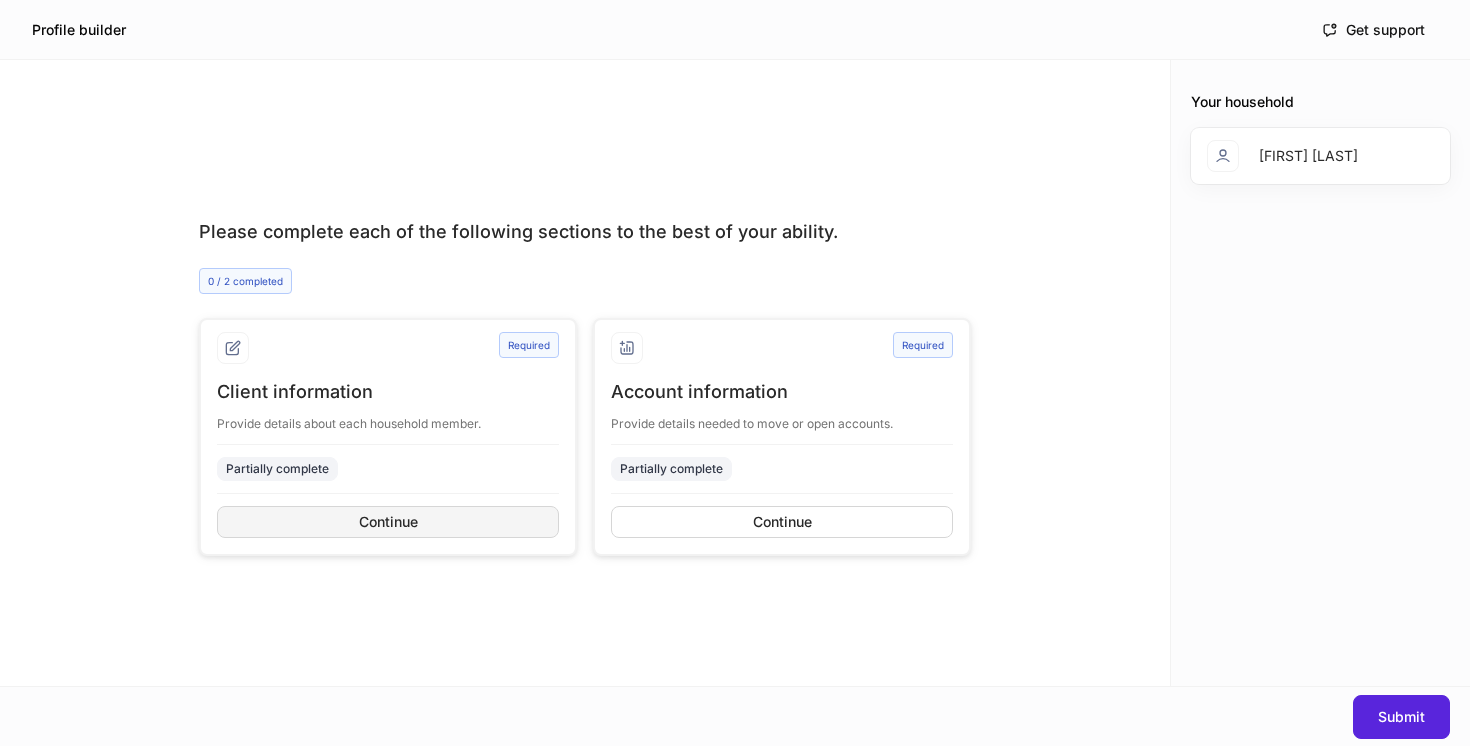 click on "Continue" at bounding box center [388, 522] 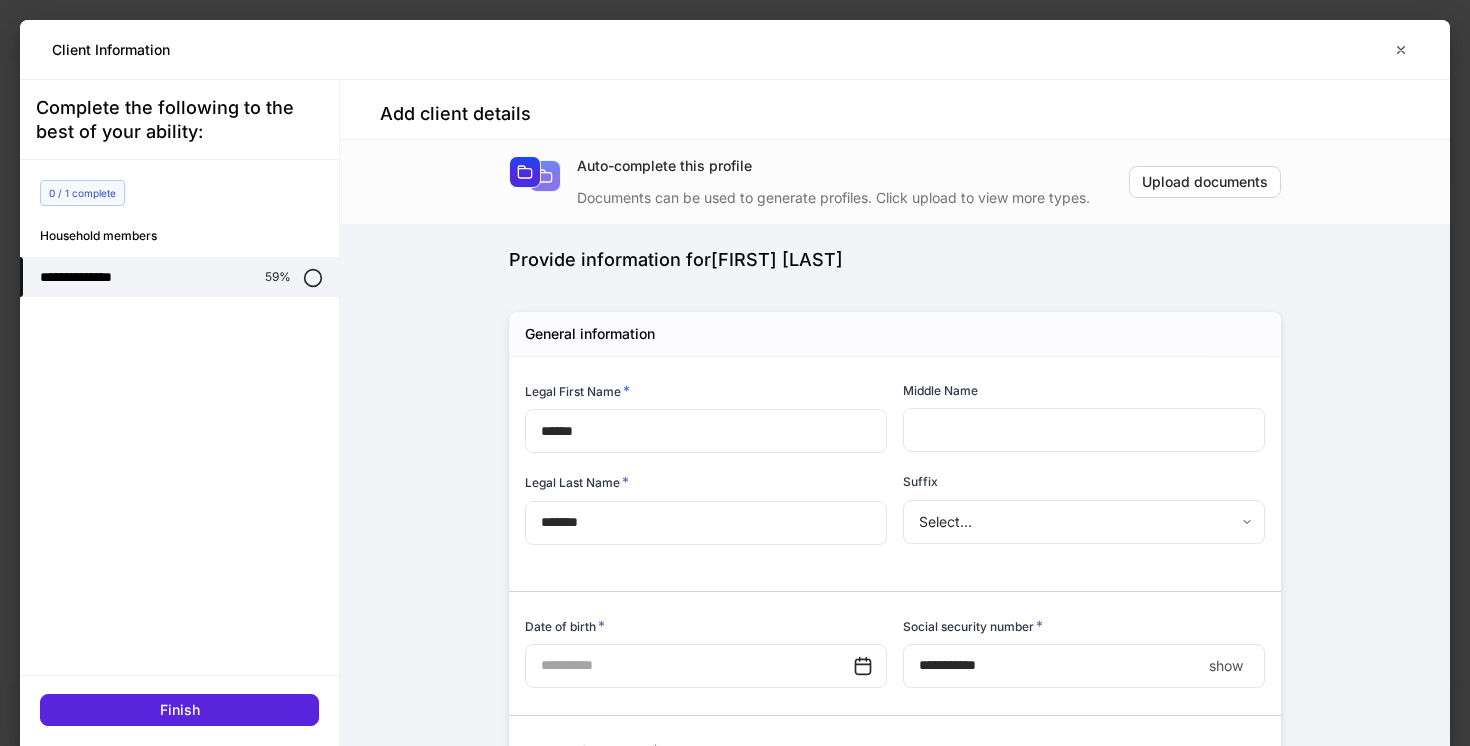 type on "**********" 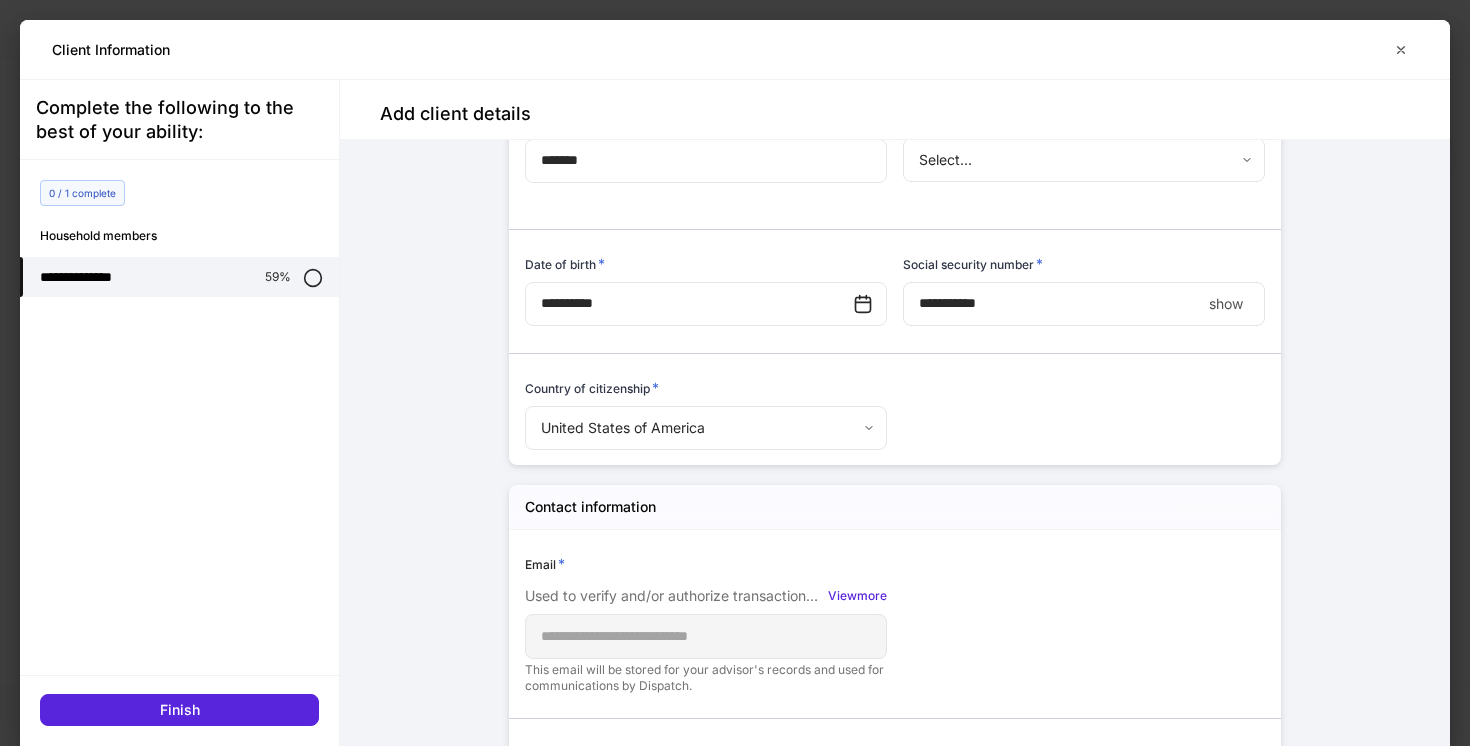 scroll, scrollTop: 365, scrollLeft: 0, axis: vertical 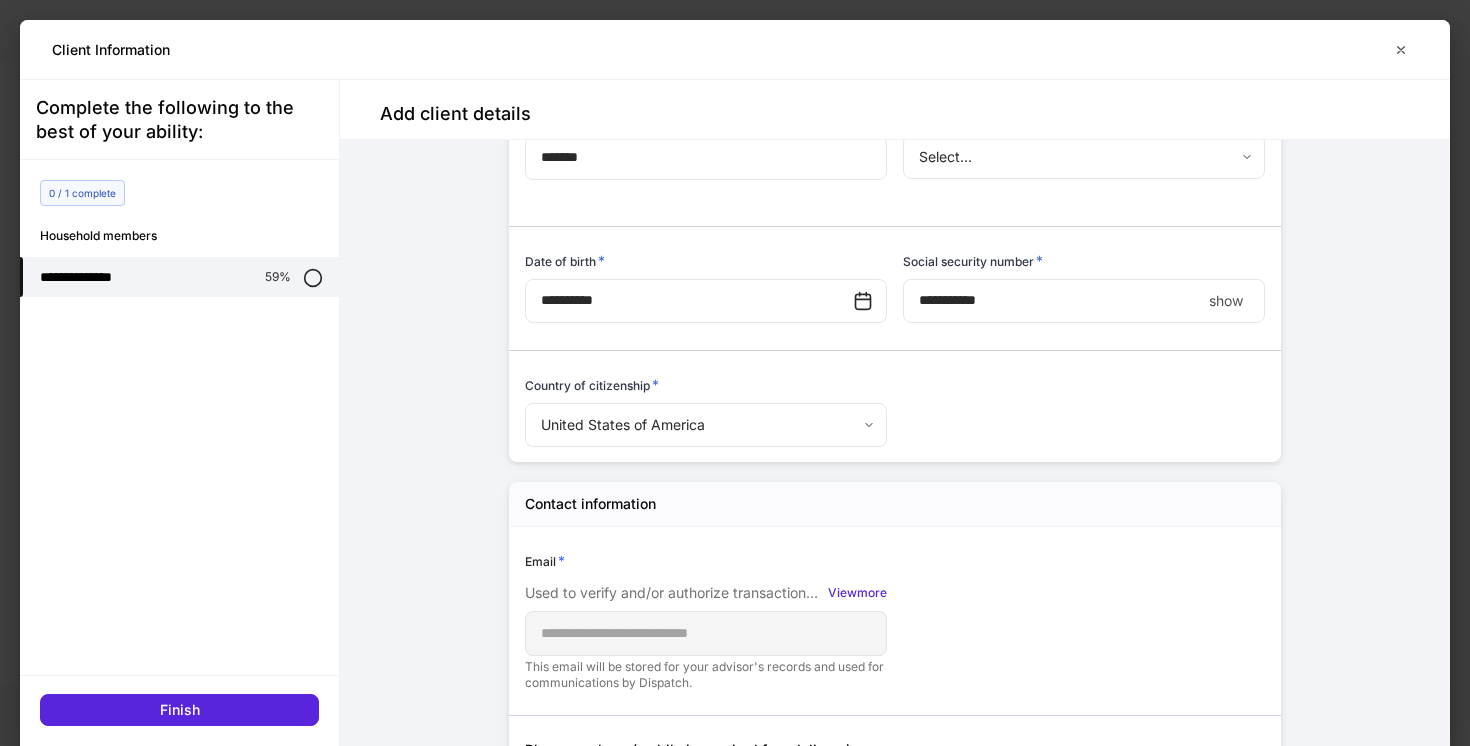 click on "show" at bounding box center (1226, 301) 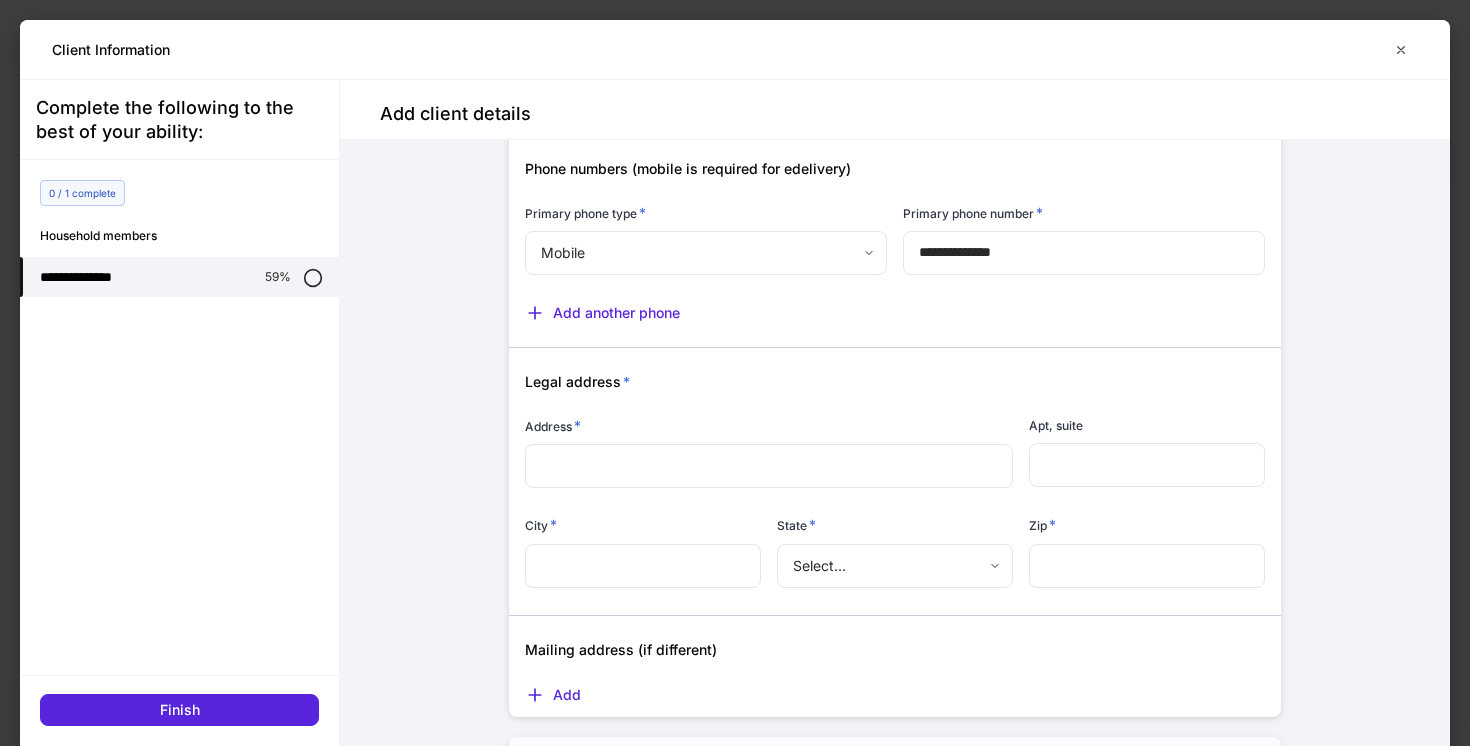 scroll, scrollTop: 950, scrollLeft: 0, axis: vertical 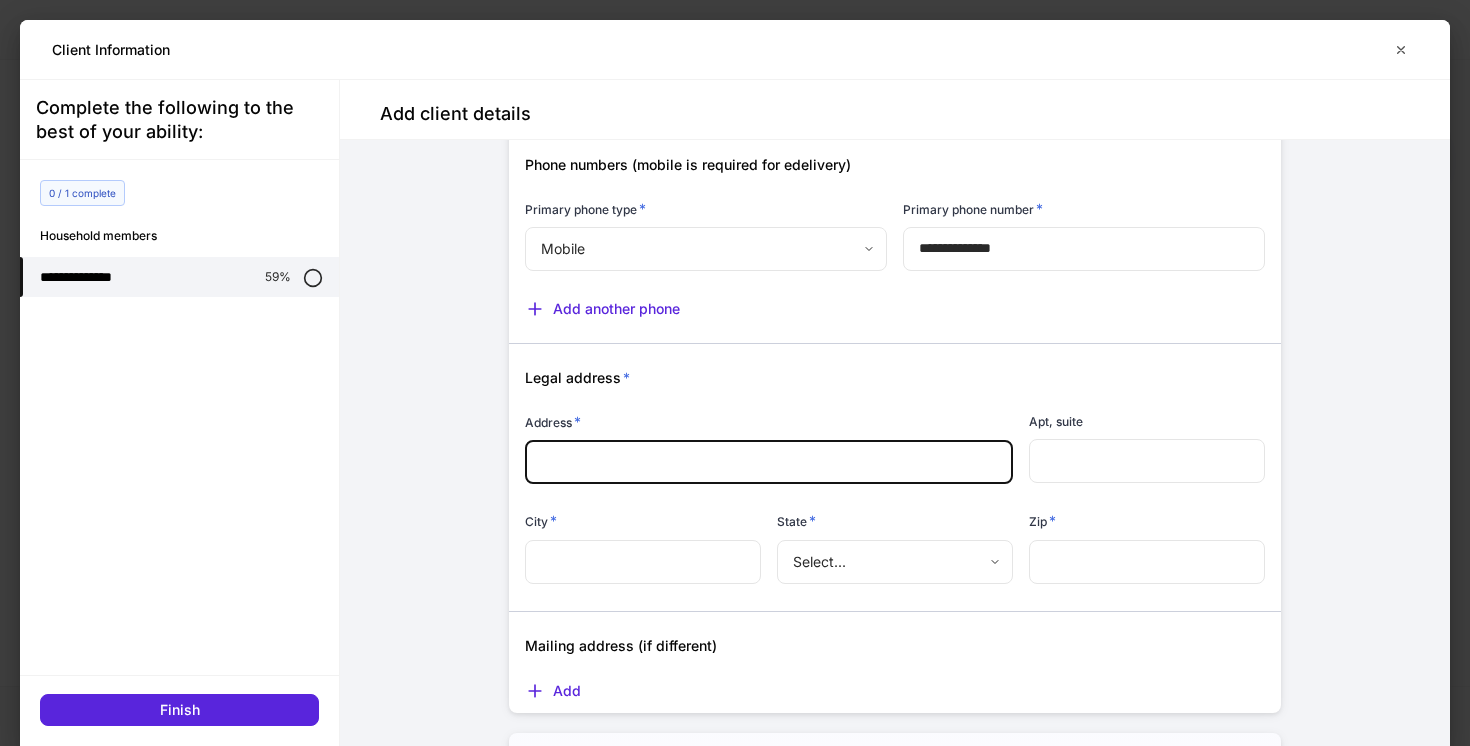 click at bounding box center [769, 462] 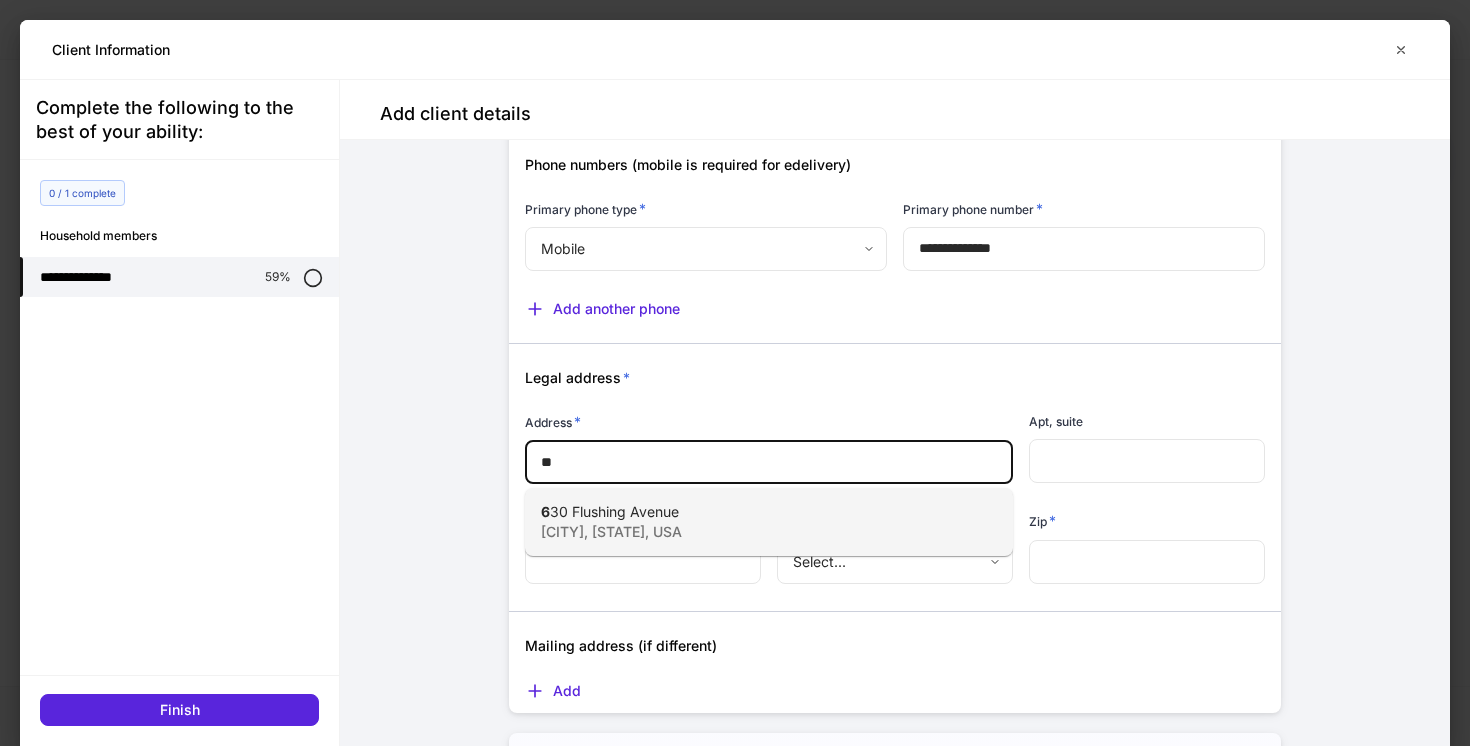 click on "30 Flushing Avenue" at bounding box center [614, 511] 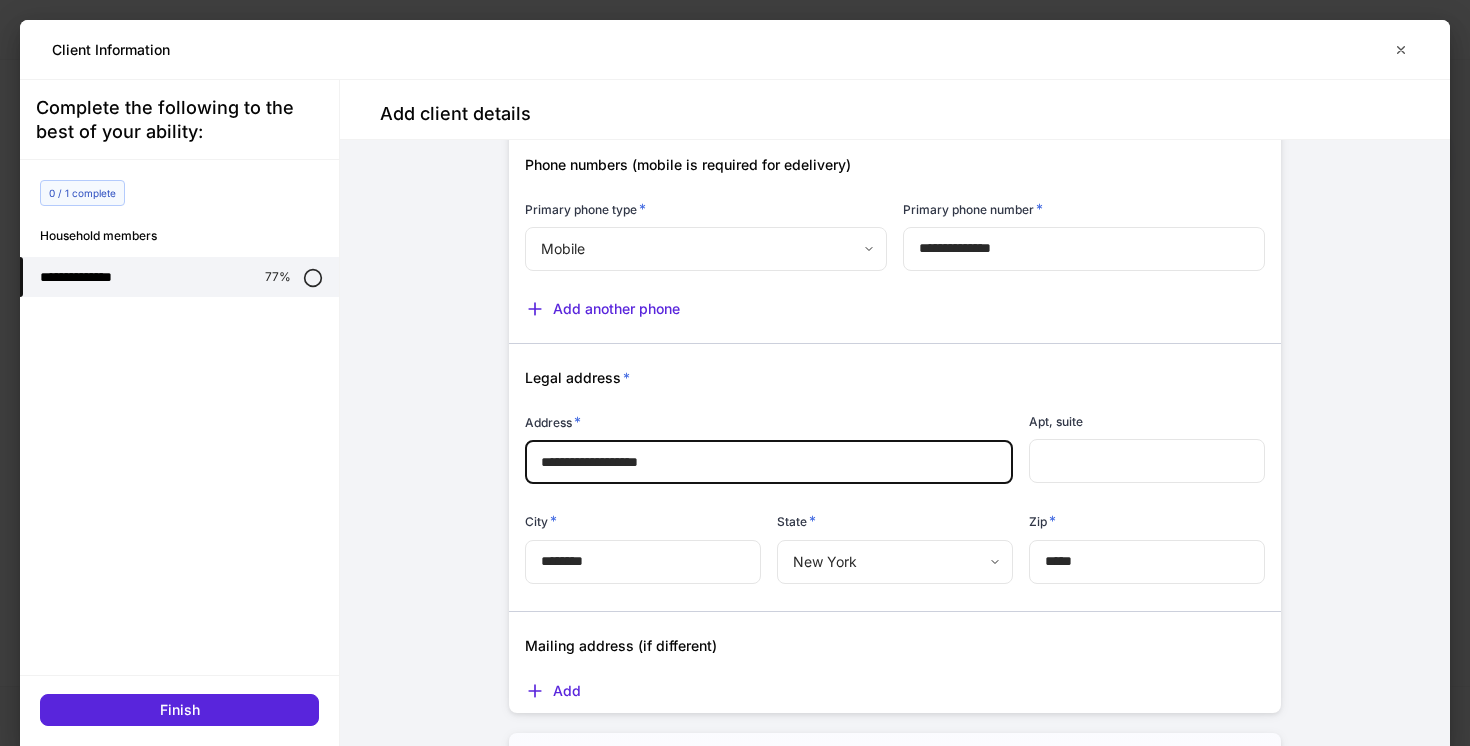 type on "********" 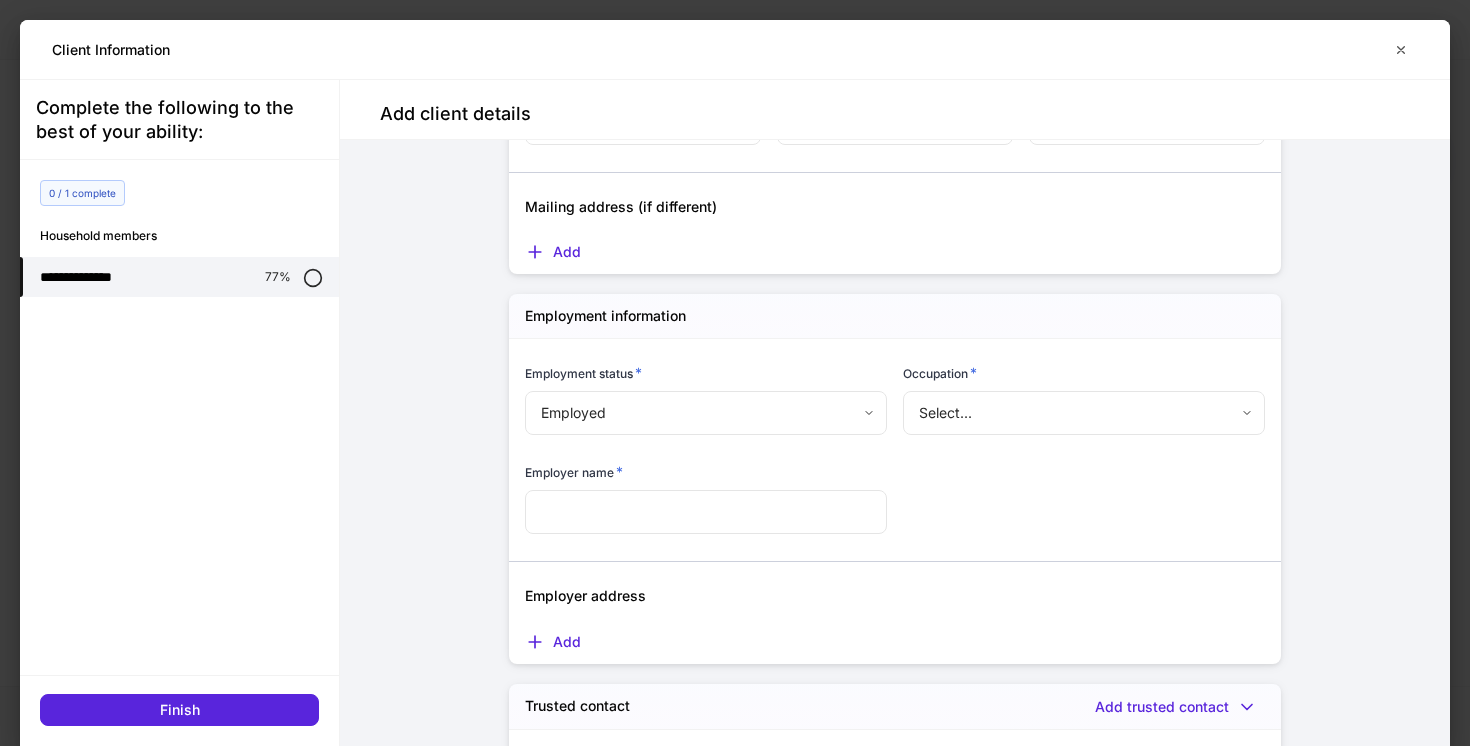 scroll, scrollTop: 1392, scrollLeft: 0, axis: vertical 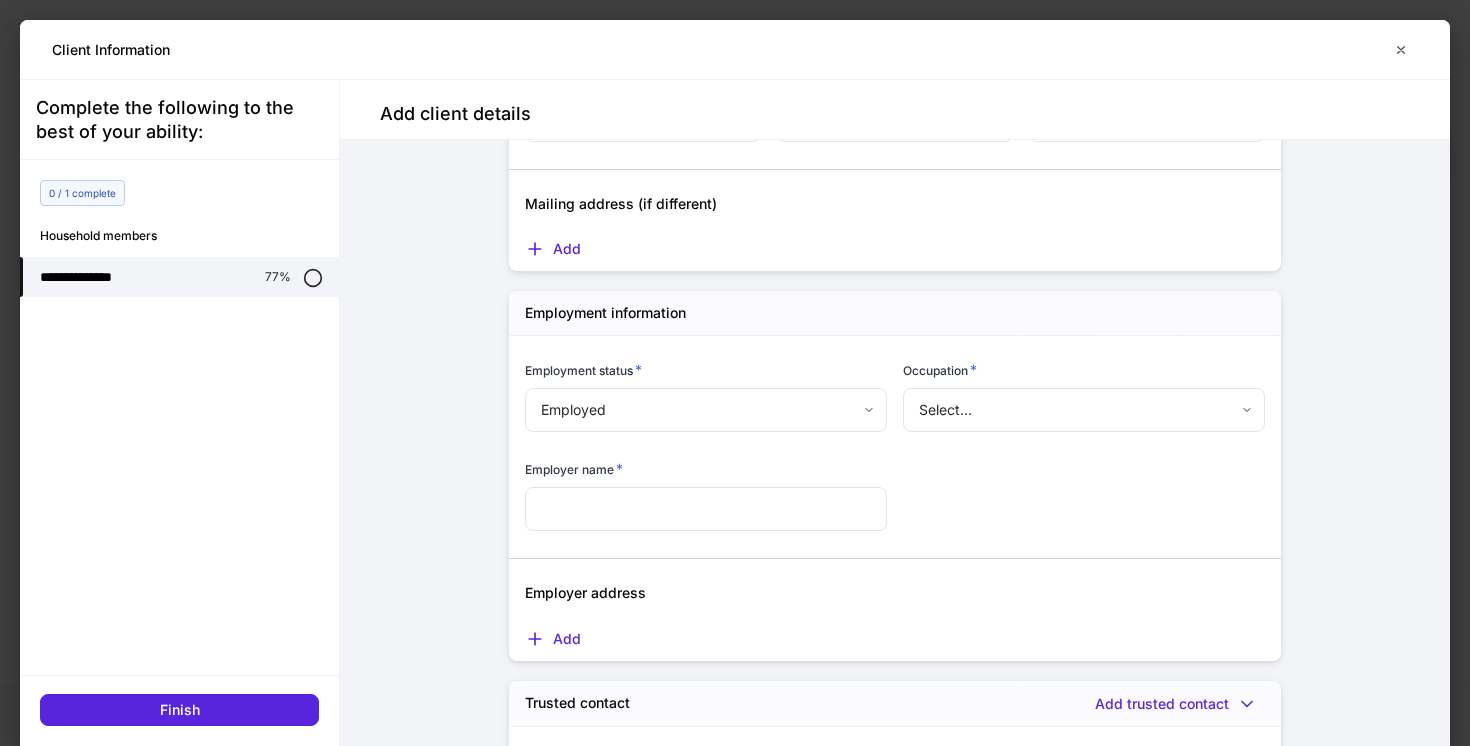 type on "**********" 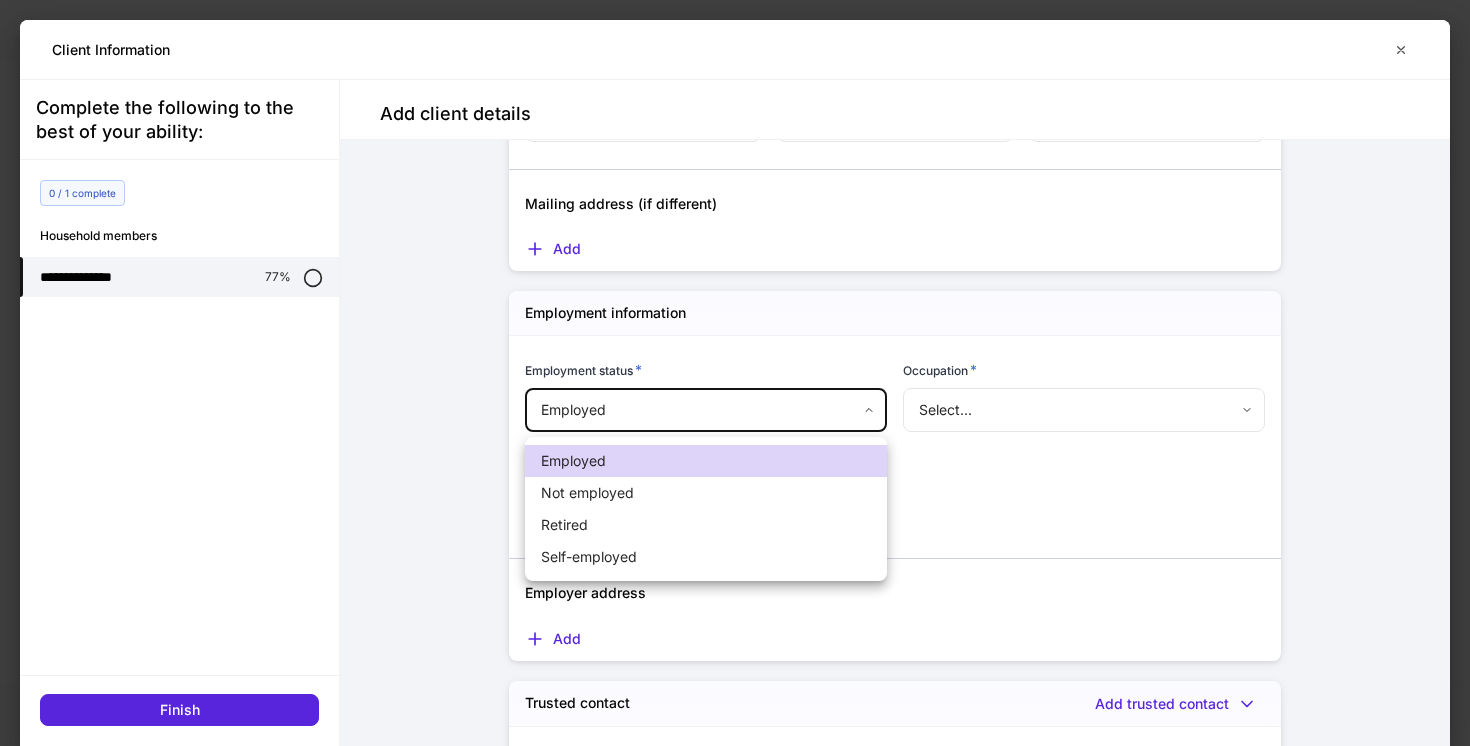 click on "**********" at bounding box center (735, 373) 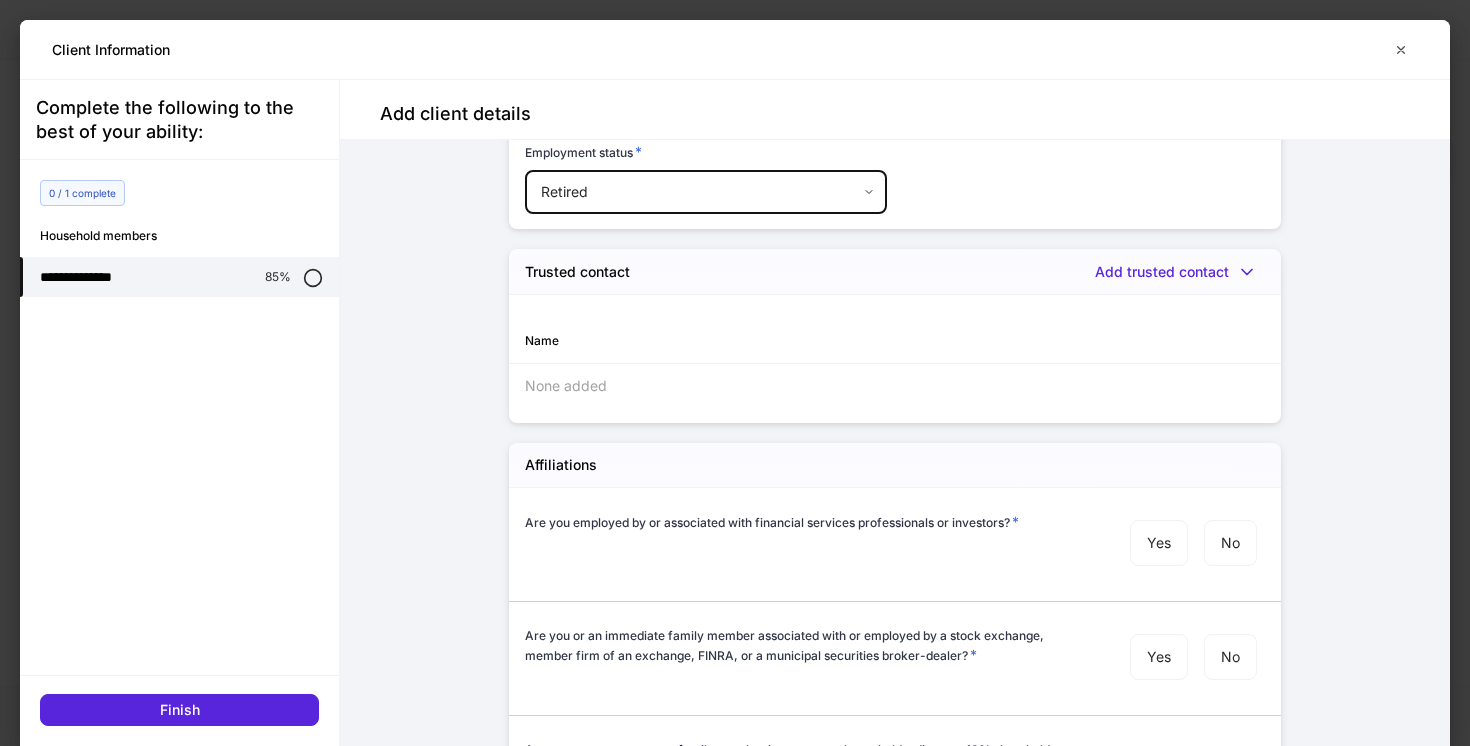 scroll, scrollTop: 1689, scrollLeft: 0, axis: vertical 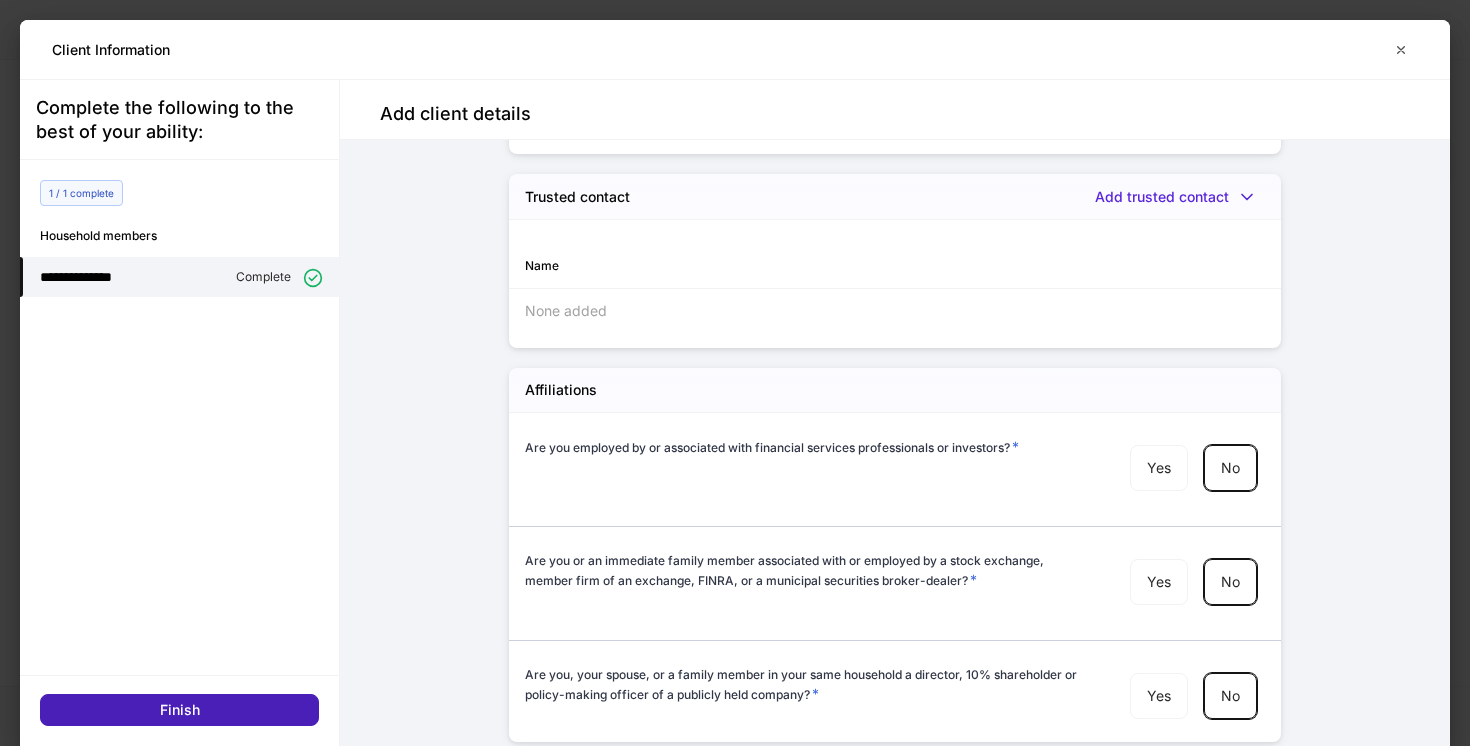 click on "Finish" at bounding box center [179, 710] 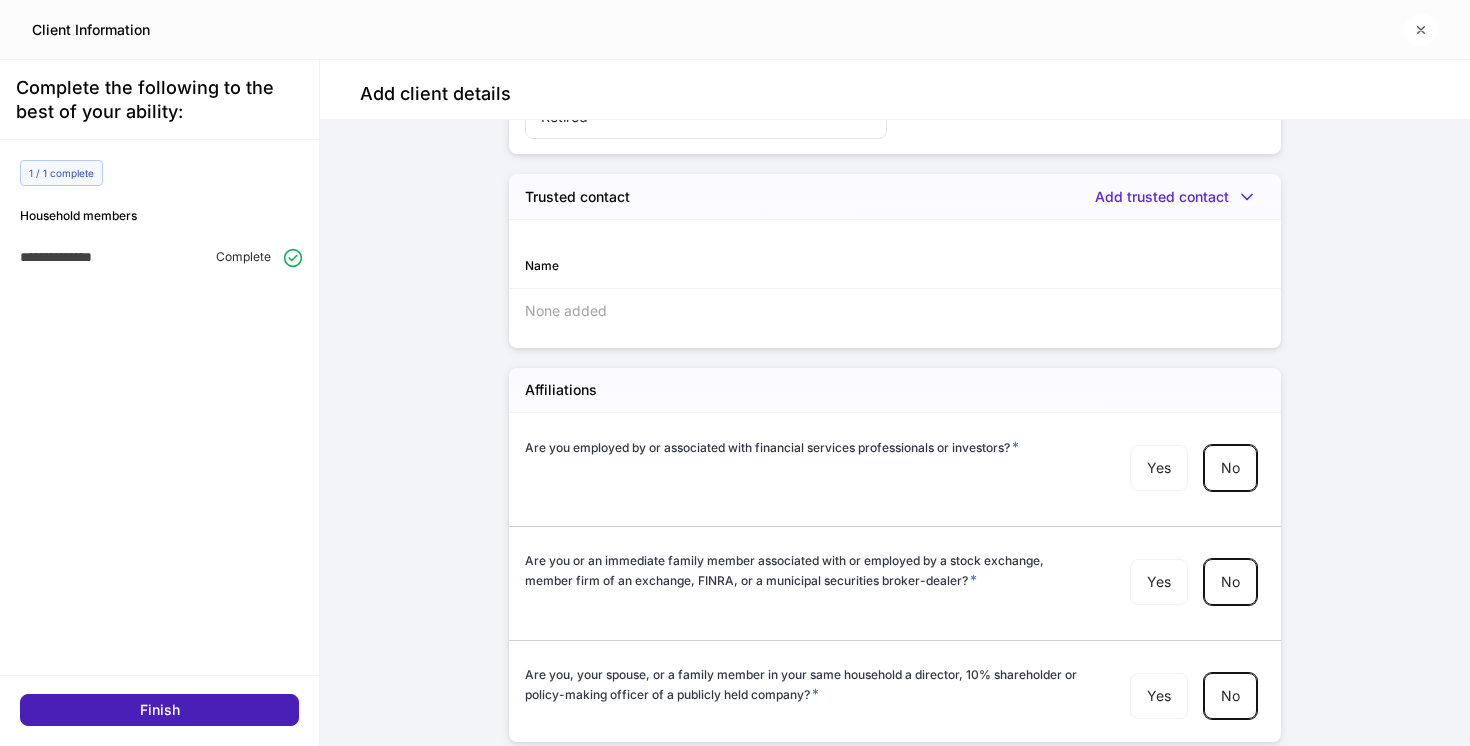 scroll, scrollTop: 1669, scrollLeft: 0, axis: vertical 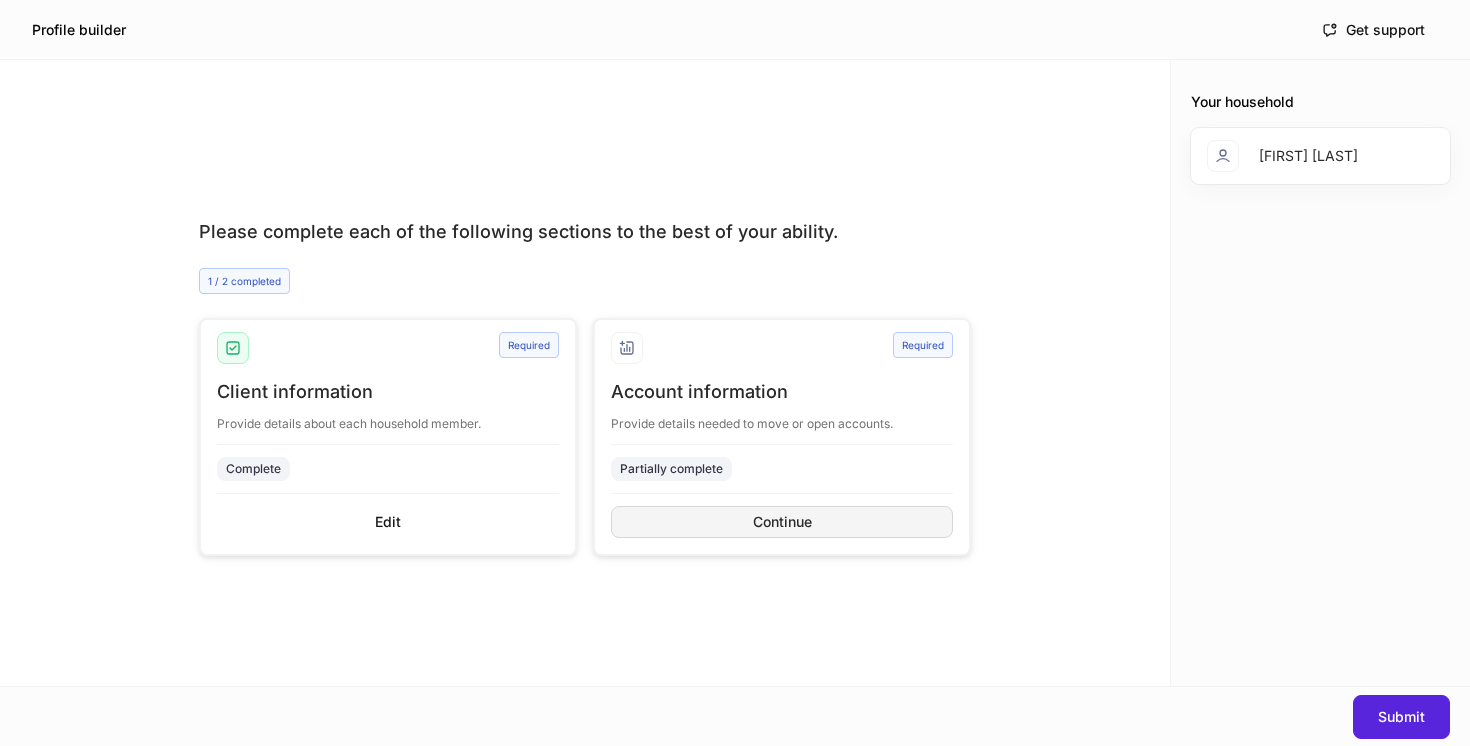 click on "Continue" at bounding box center (782, 522) 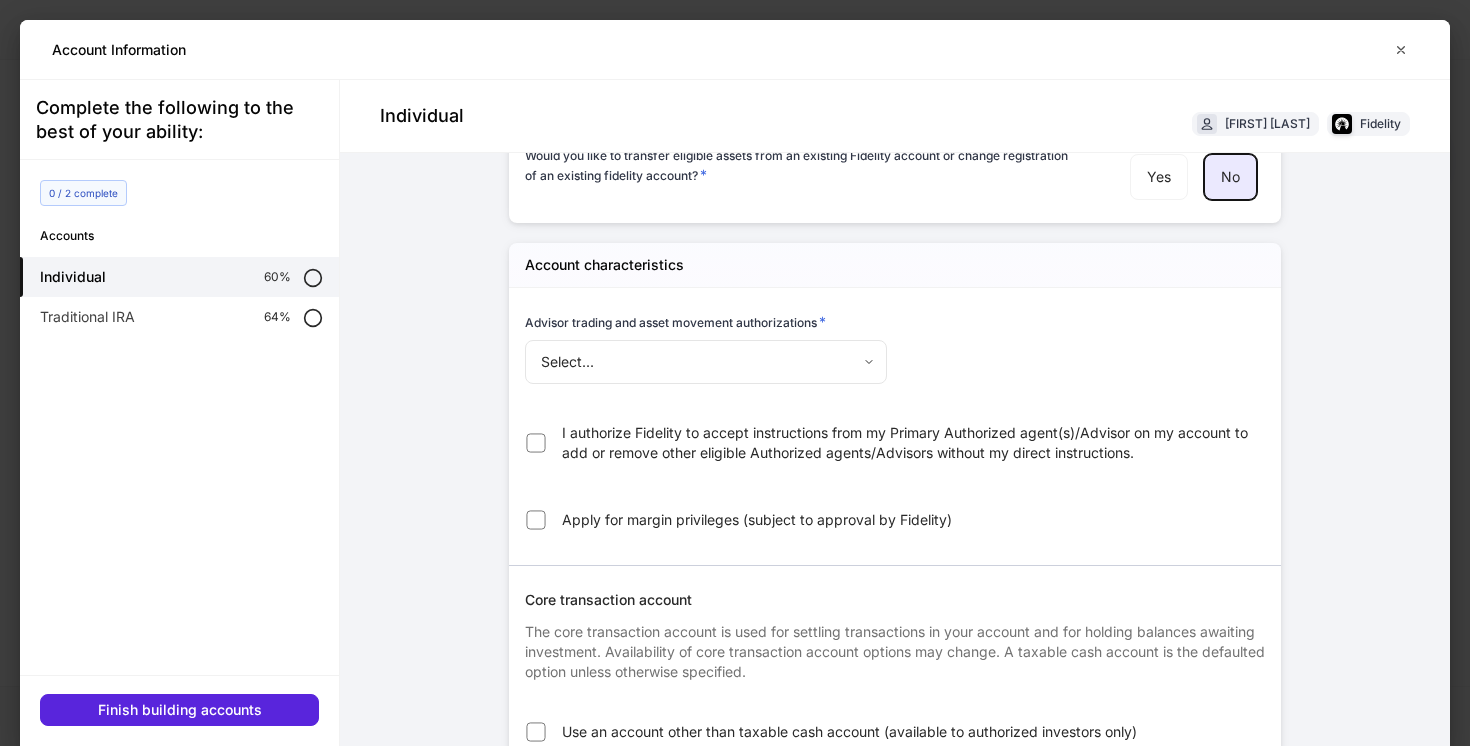 scroll, scrollTop: 105, scrollLeft: 0, axis: vertical 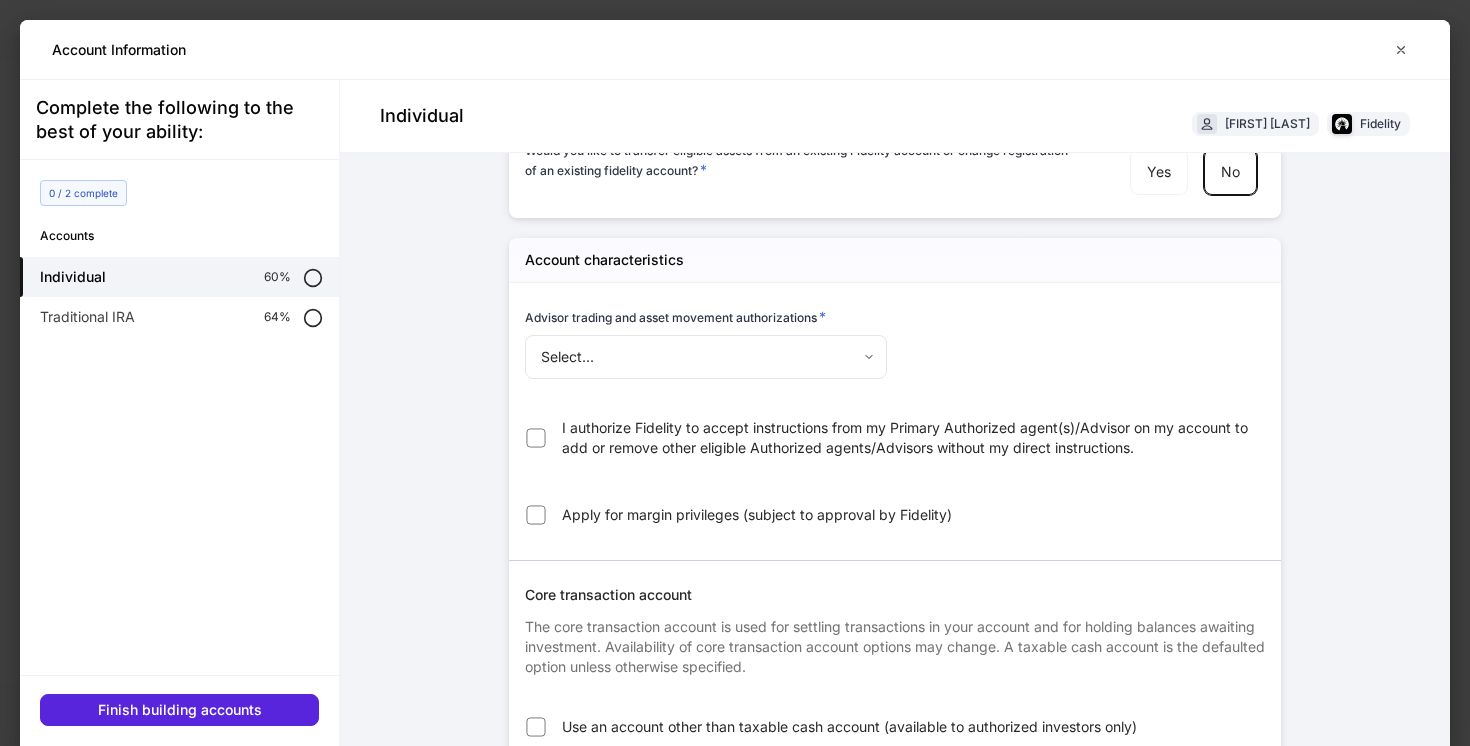 click on "Profile builder Get support Please complete each of the following sections to the best of your ability. 1 / 2 completed Required Client information Provide details about each household member. Complete Edit Required Account information Provide details needed to move or open accounts. Partially complete Continue Your household [FIRST] [LAST] Submit
Account Information Individual [FIRST] [LAST] Fidelity Account details Would you like to transfer eligible assets from an existing Fidelity account or change registration of an existing fidelity account? * Yes No Account characteristics Advisor trading and asset movement authorizations * Select... ​   I authorize Fidelity to accept instructions from my Primary Authorized agent(s)/Advisor on my account to add or remove other eligible Authorized agents/Advisors without my direct instructions.   Apply for margin privileges (subject to approval by Fidelity) Core transaction account   Dividend and capital gain instructions * Select... ​ * Advisor *" at bounding box center (735, 373) 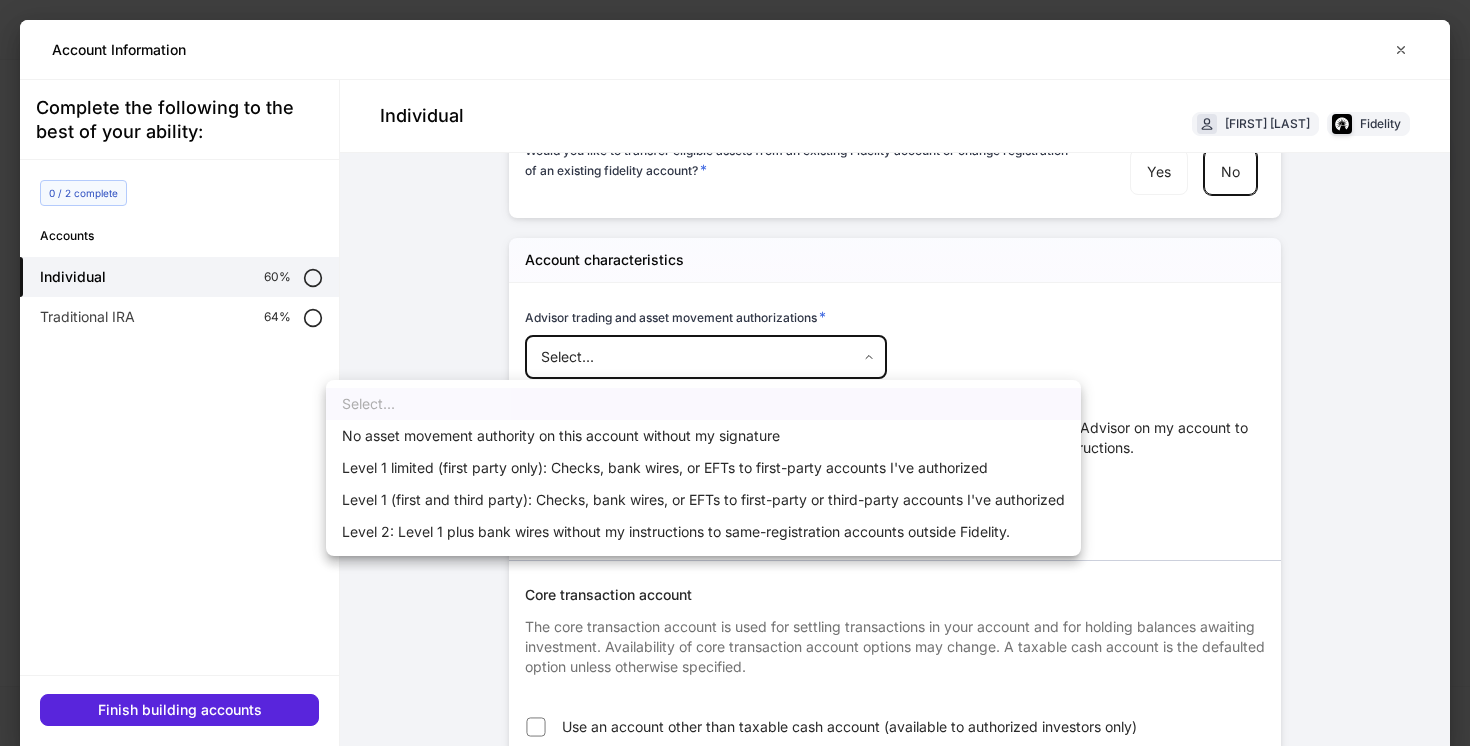 click on "No asset movement authority on this account without my signature" at bounding box center [703, 436] 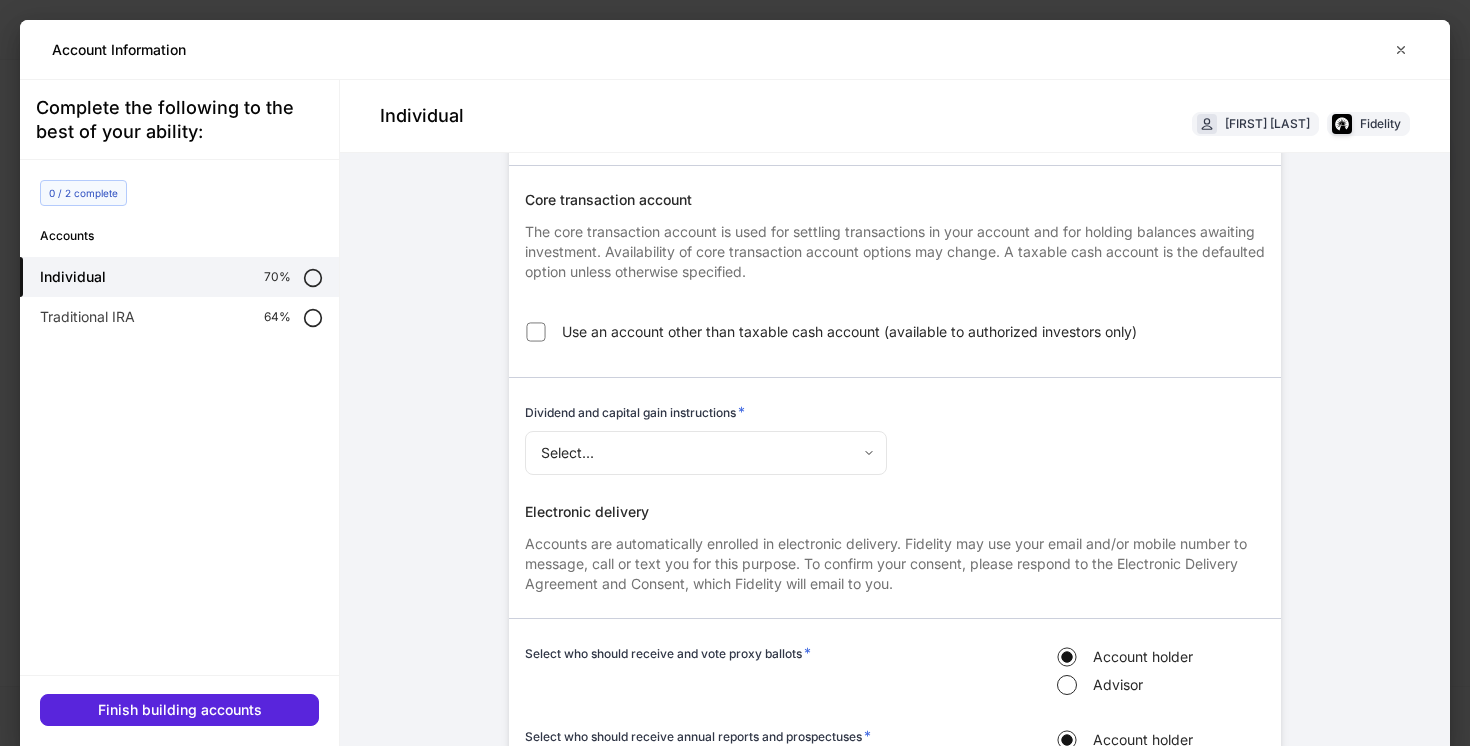 scroll, scrollTop: 509, scrollLeft: 0, axis: vertical 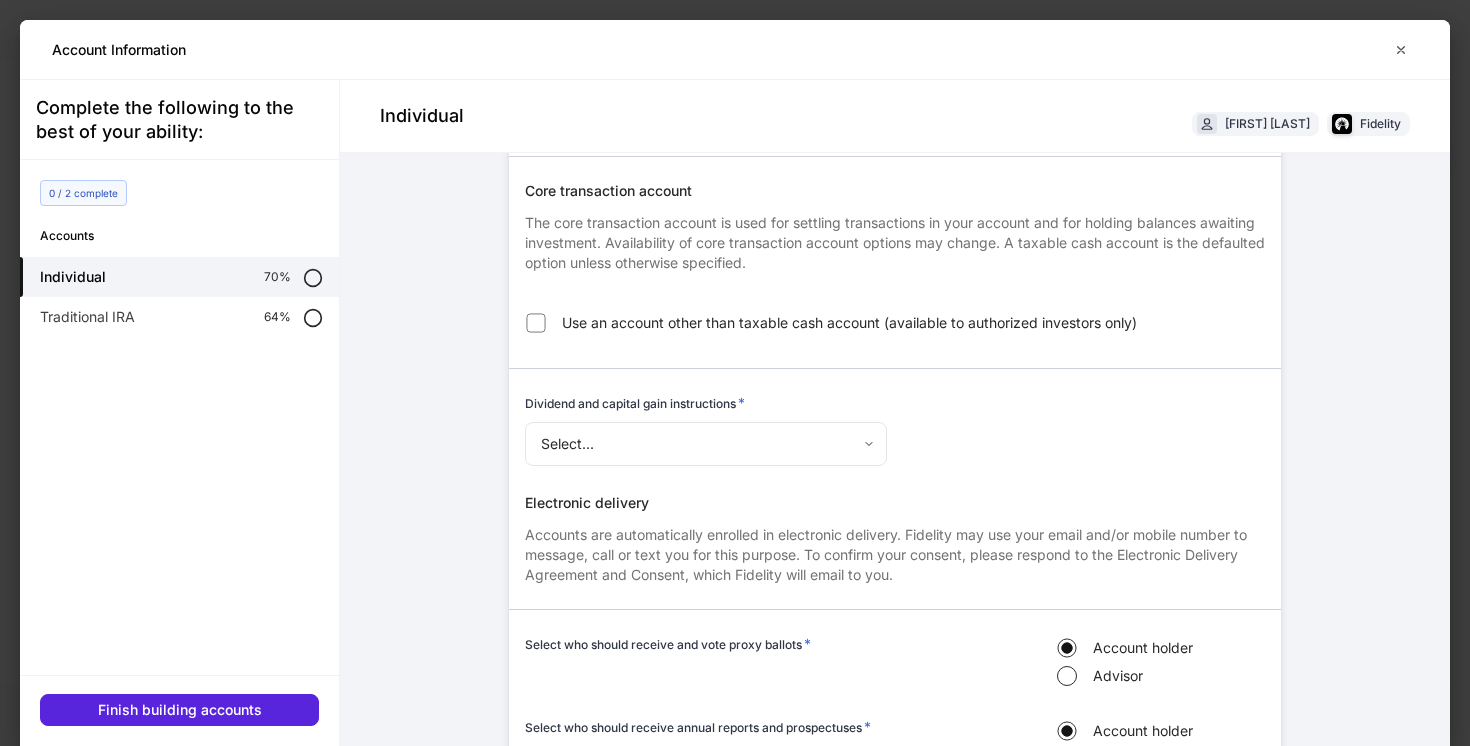 click on "Profile builder Get support Please complete each of the following sections to the best of your ability. 1 / 2 completed Required Client information Provide details about each household member. Complete Edit Required Account information Provide details needed to move or open accounts. Partially complete Continue Your household [FIRST] [LAST] Submit
Account Information Individual [FIRST] [LAST] Fidelity Account details Would you like to transfer eligible assets from an existing Fidelity account or change registration of an existing fidelity account? * Yes No Account characteristics Advisor trading and asset movement authorizations * No asset movement authority on this account without my signature **** ​   I authorize Fidelity to accept instructions from my Primary Authorized agent(s)/Advisor on my account to add or remove other eligible Authorized agents/Advisors without my direct instructions.   Apply for margin privileges (subject to approval by Fidelity) Core transaction account   * ​ *" at bounding box center [735, 373] 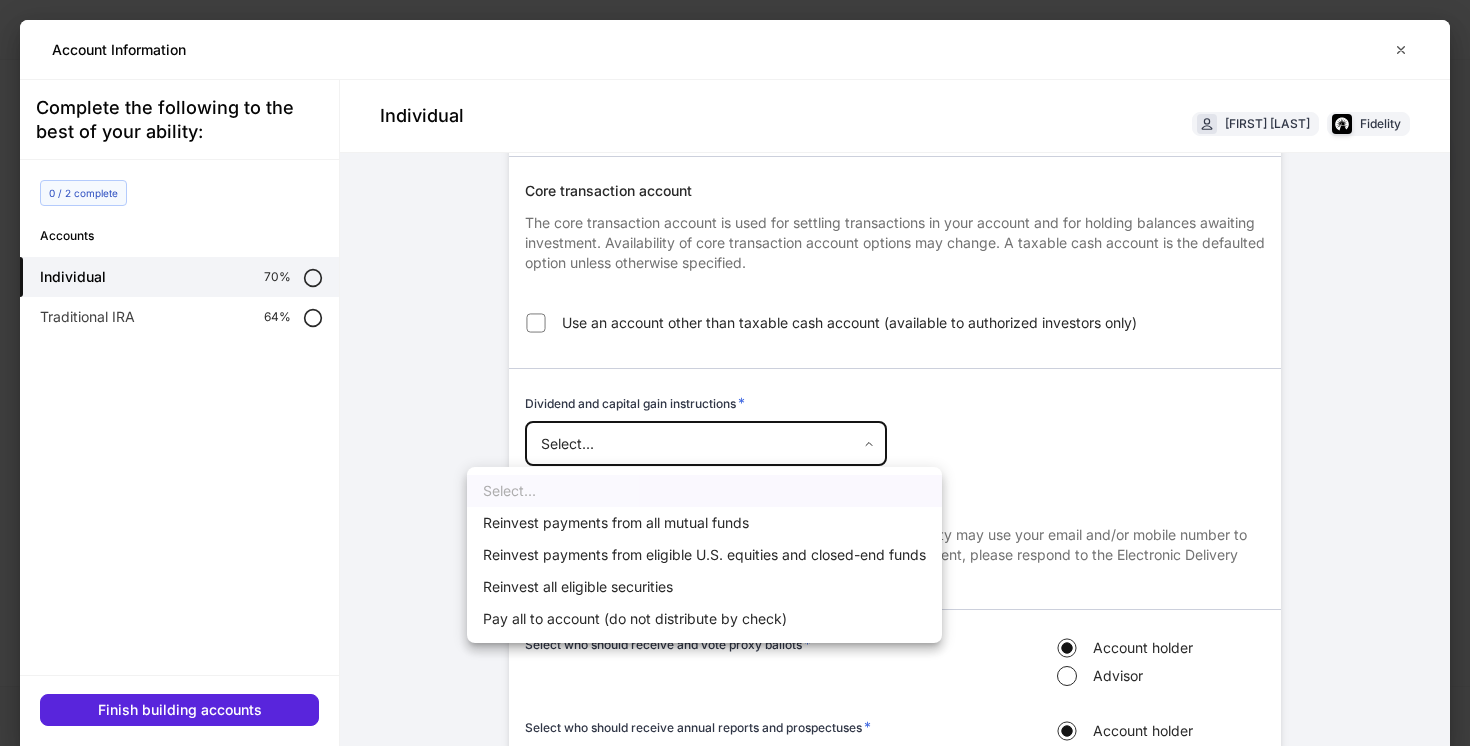 click on "Reinvest payments from all mutual funds" at bounding box center (704, 523) 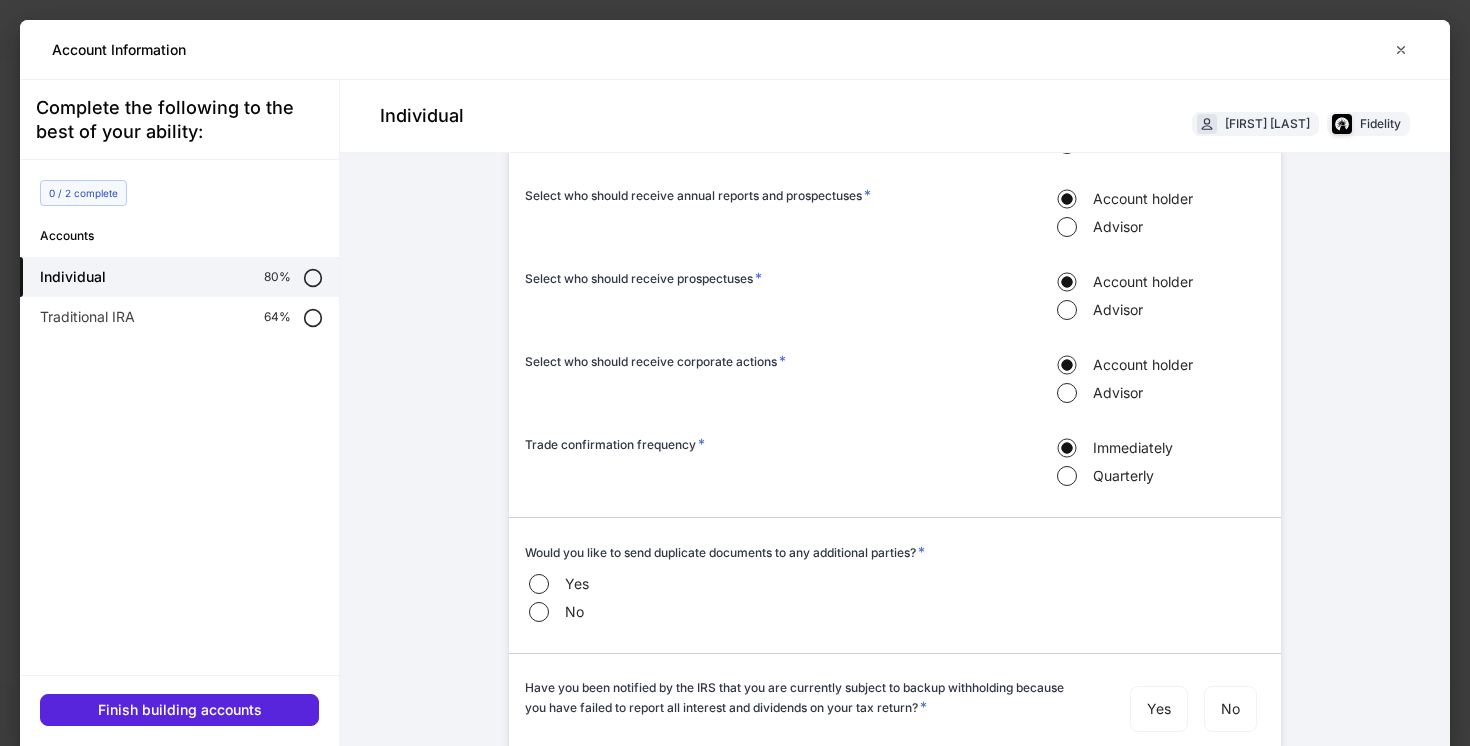 scroll, scrollTop: 1055, scrollLeft: 0, axis: vertical 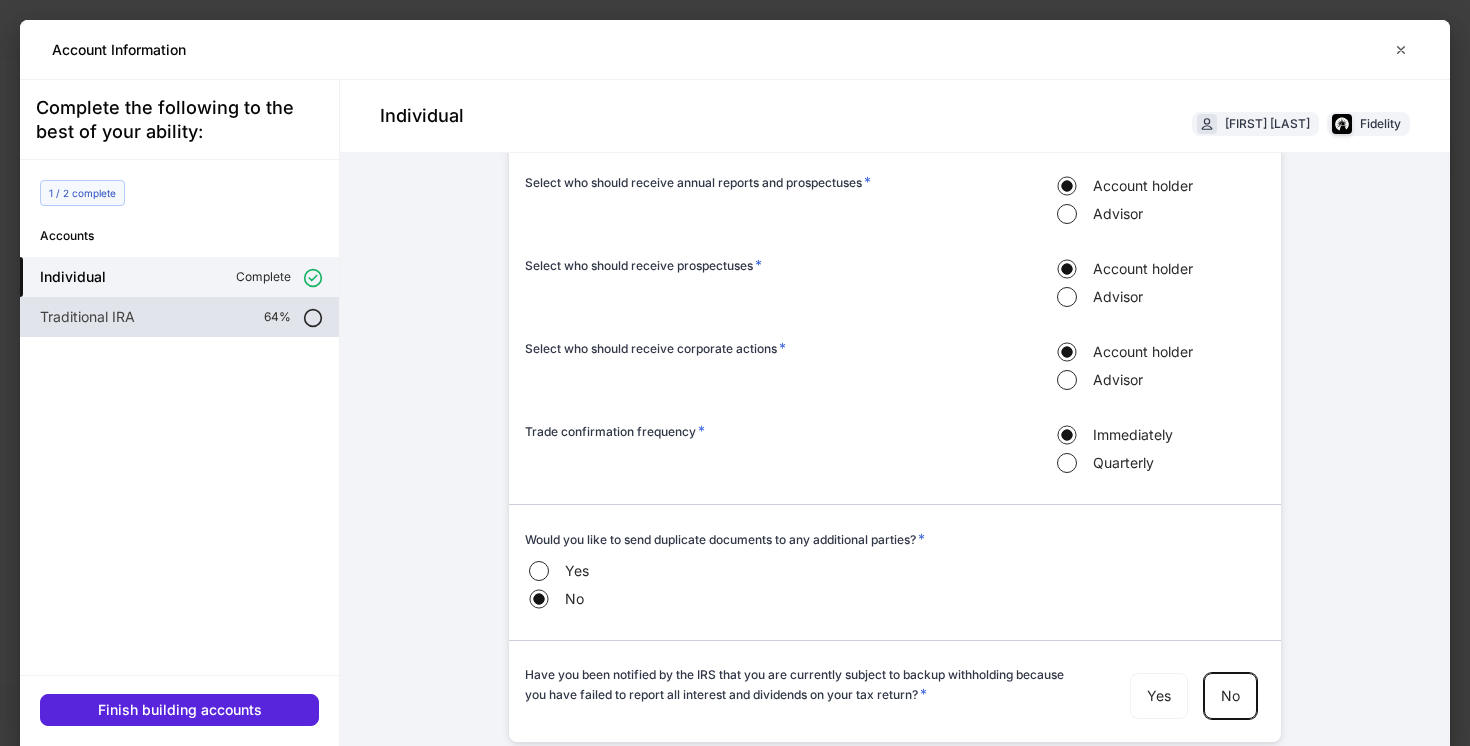 click on "Traditional IRA 64%" at bounding box center (179, 317) 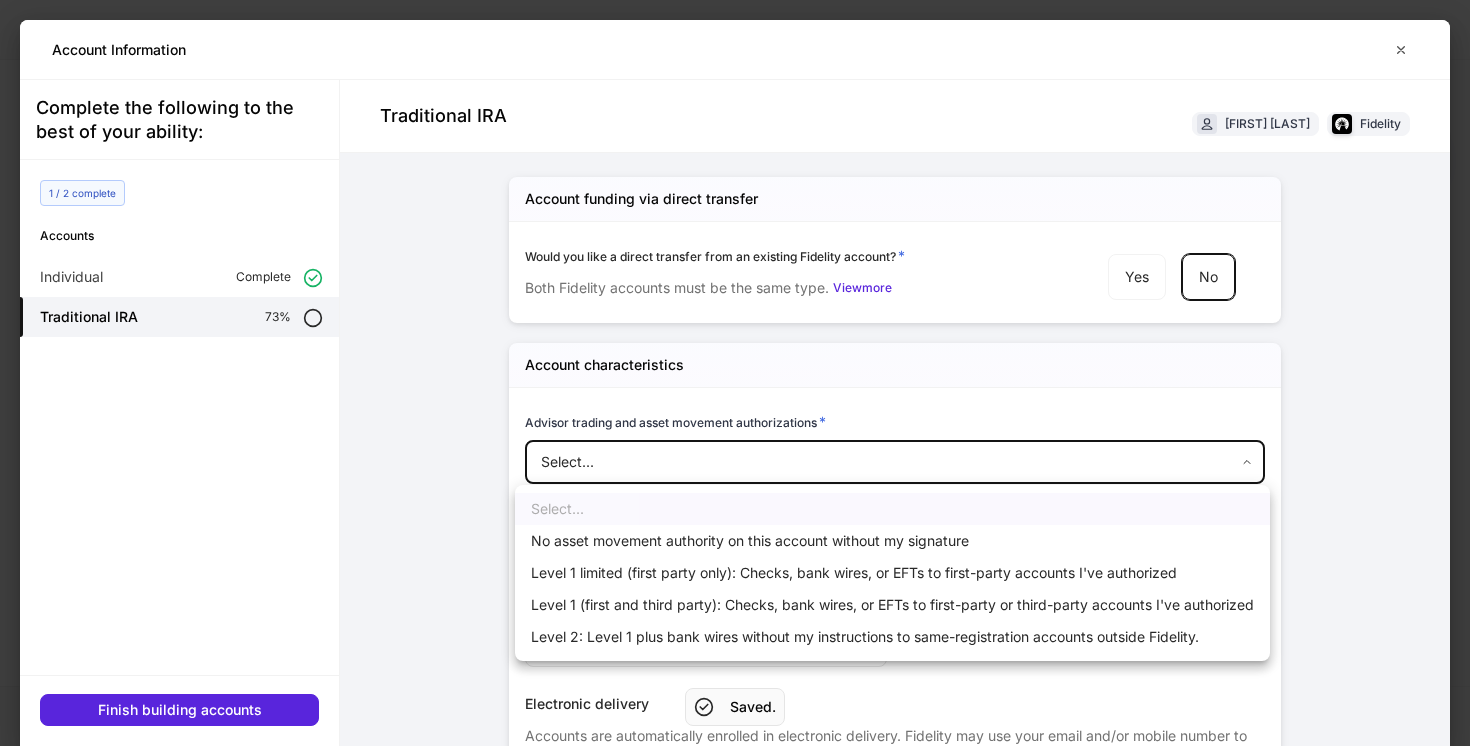 click on "Profile builder Get support Please complete each of the following sections to the best of your ability. 1 / 2 completed Required Client information Provide details about each household member. Complete Edit Required Account information Provide details needed to move or open accounts. Partially complete Continue Your household [FIRST] [LAST] Submit Saved.
Account Information Traditional IRA [FIRST] [LAST] Fidelity Account funding via direct transfer Would you like a direct transfer from an existing Fidelity account? * Both Fidelity accounts must be the same type. View  more Yes No Account characteristics Advisor trading and asset movement authorizations * Select... ​   I authorize Fidelity to accept instructions from my Primary Authorized agent(s)/Advisor on my account to add or remove other eligible Authorized agents/Advisors without my direct instructions. Dividend and capital gain instructions * Select... ​ Electronic delivery Core transaction account Select a core transaction account" at bounding box center [735, 373] 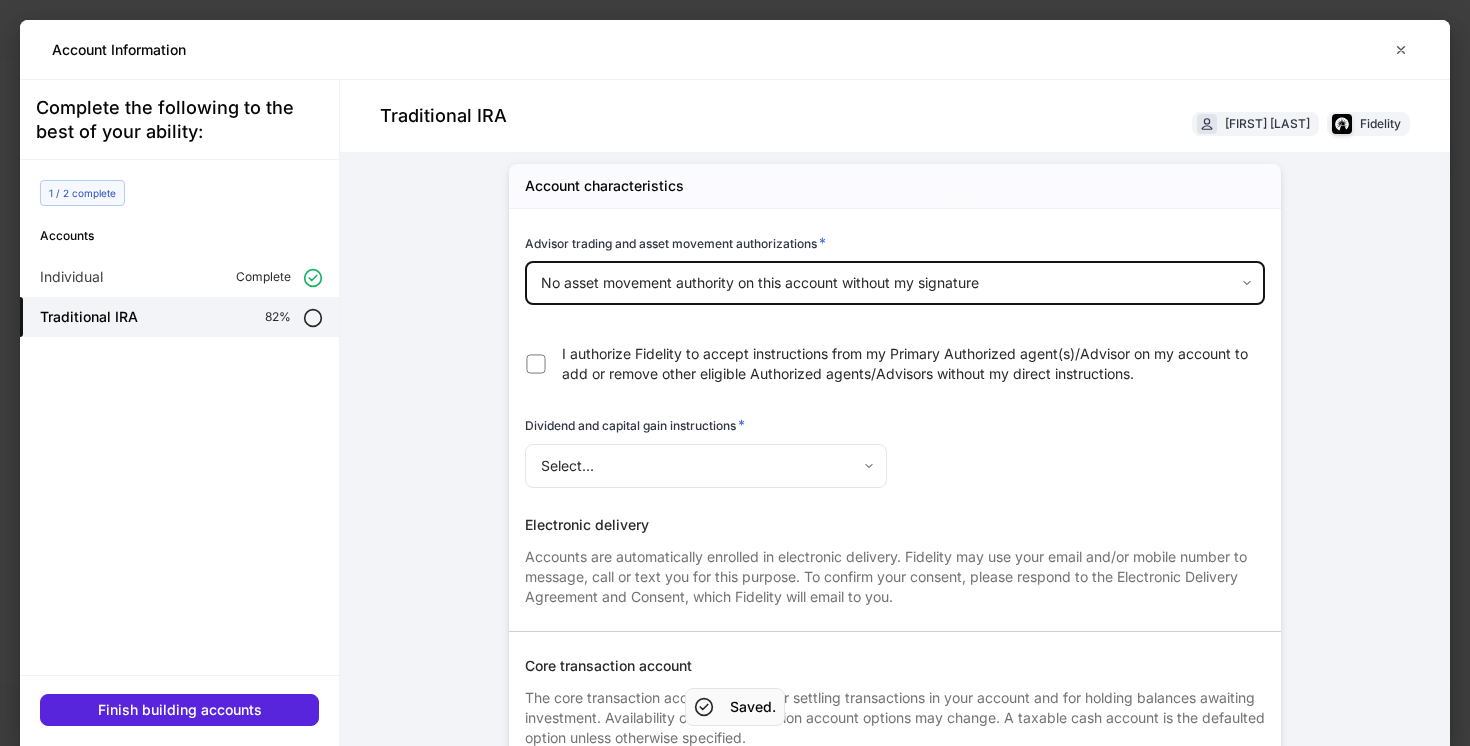 scroll, scrollTop: 248, scrollLeft: 0, axis: vertical 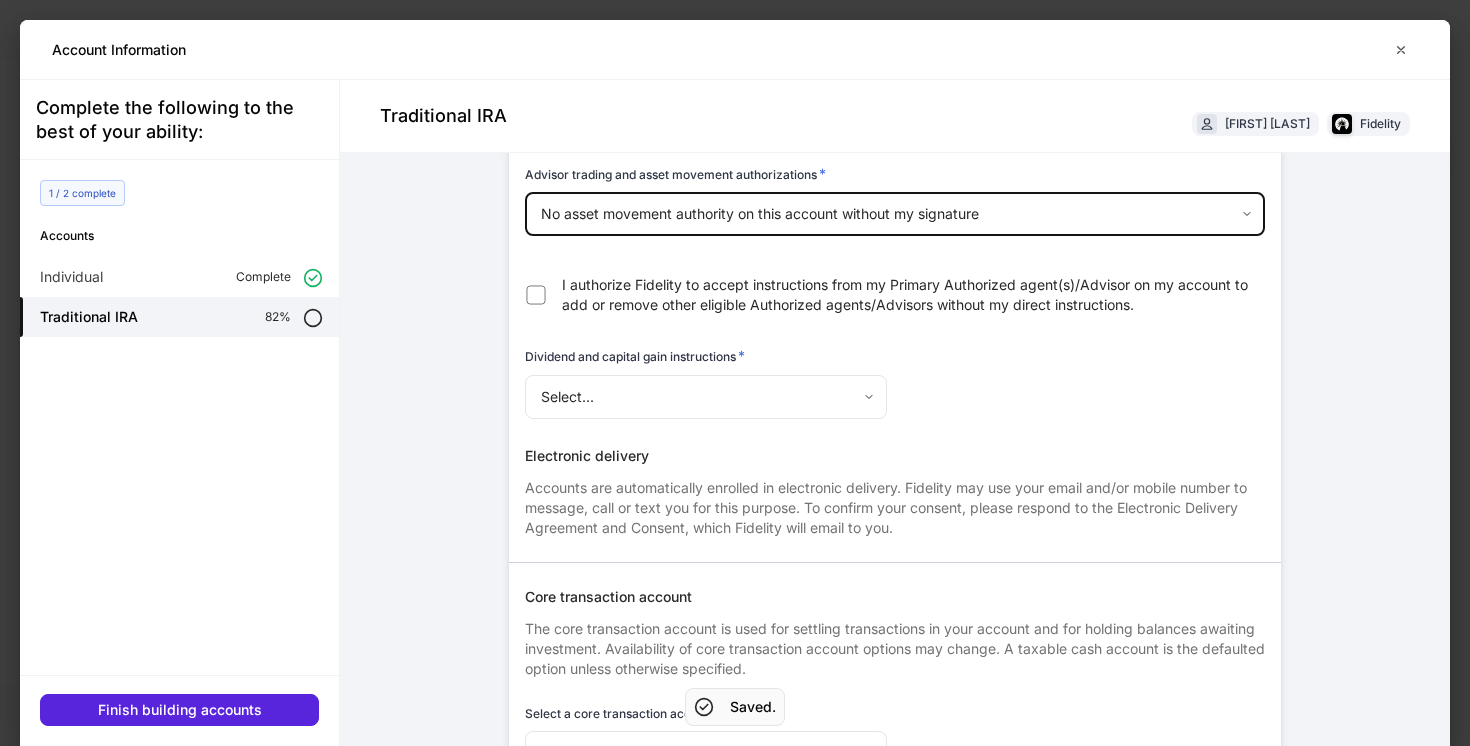 click on "Profile builder Get support Please complete each of the following sections to the best of your ability. 1 / 2 completed Required Client information Provide details about each household member. Complete Edit Required Account information Provide details needed to move or open accounts. Partially complete Continue Your household [FIRST] [LAST] Submit Saved.
Account Information Traditional IRA [FIRST] [LAST] Fidelity Account funding via direct transfer Would you like a direct transfer from an existing Fidelity account? * Both Fidelity accounts must be the same type. View  more Yes No Account characteristics Advisor trading and asset movement authorizations * No asset movement authority on this account without my signature **** ​   I authorize Fidelity to accept instructions from my Primary Authorized agent(s)/Advisor on my account to add or remove other eligible Authorized agents/Advisors without my direct instructions. Dividend and capital gain instructions * Select... ​ Electronic delivery" at bounding box center (735, 373) 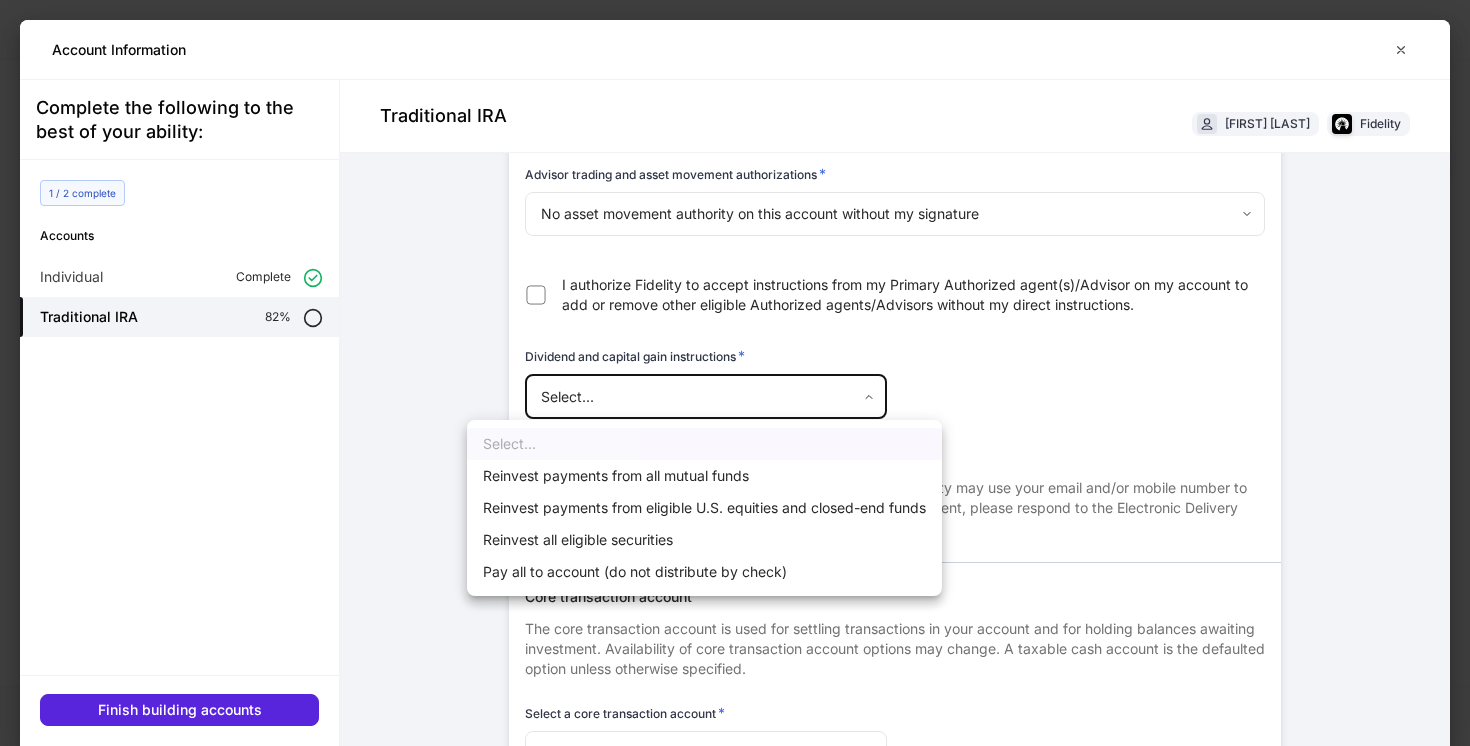 click on "Reinvest payments from all mutual funds" at bounding box center (704, 476) 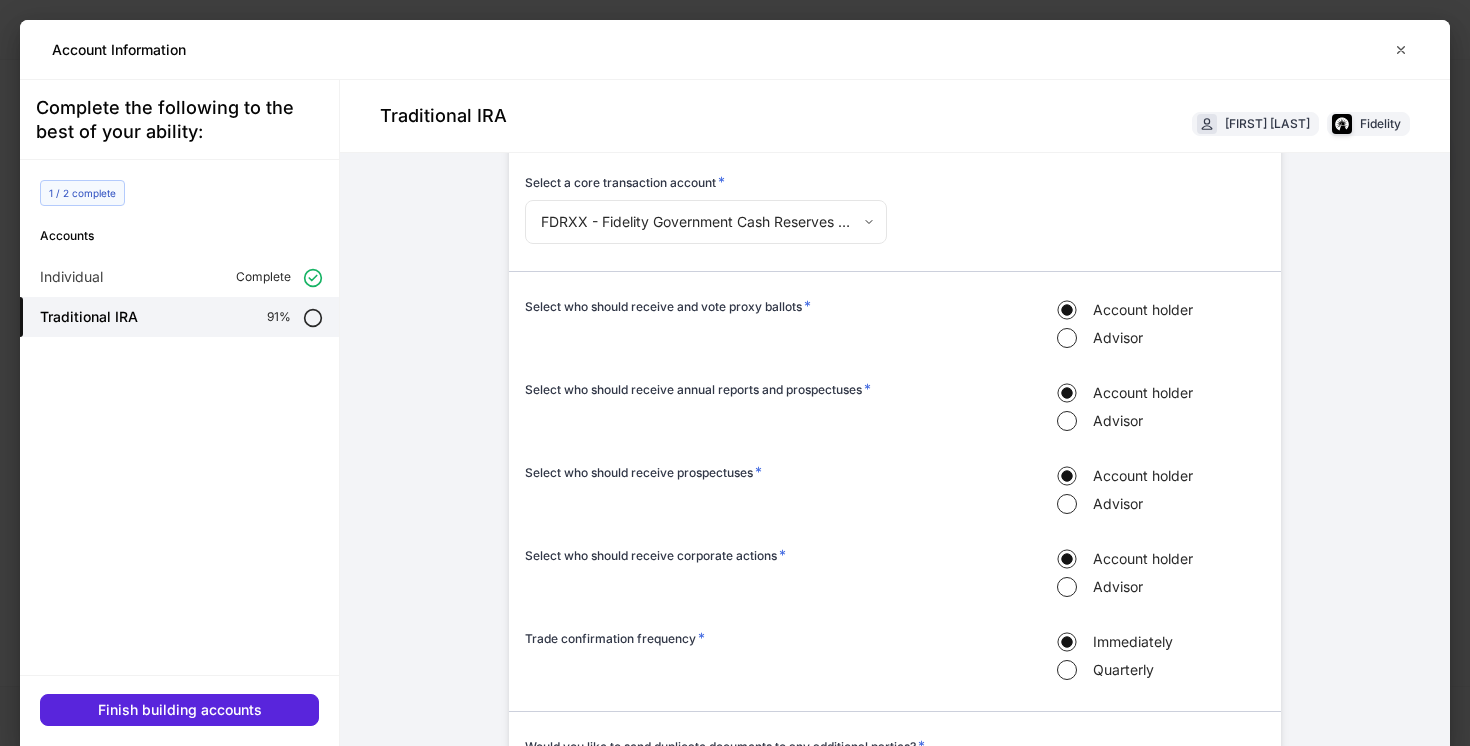 scroll, scrollTop: 999, scrollLeft: 0, axis: vertical 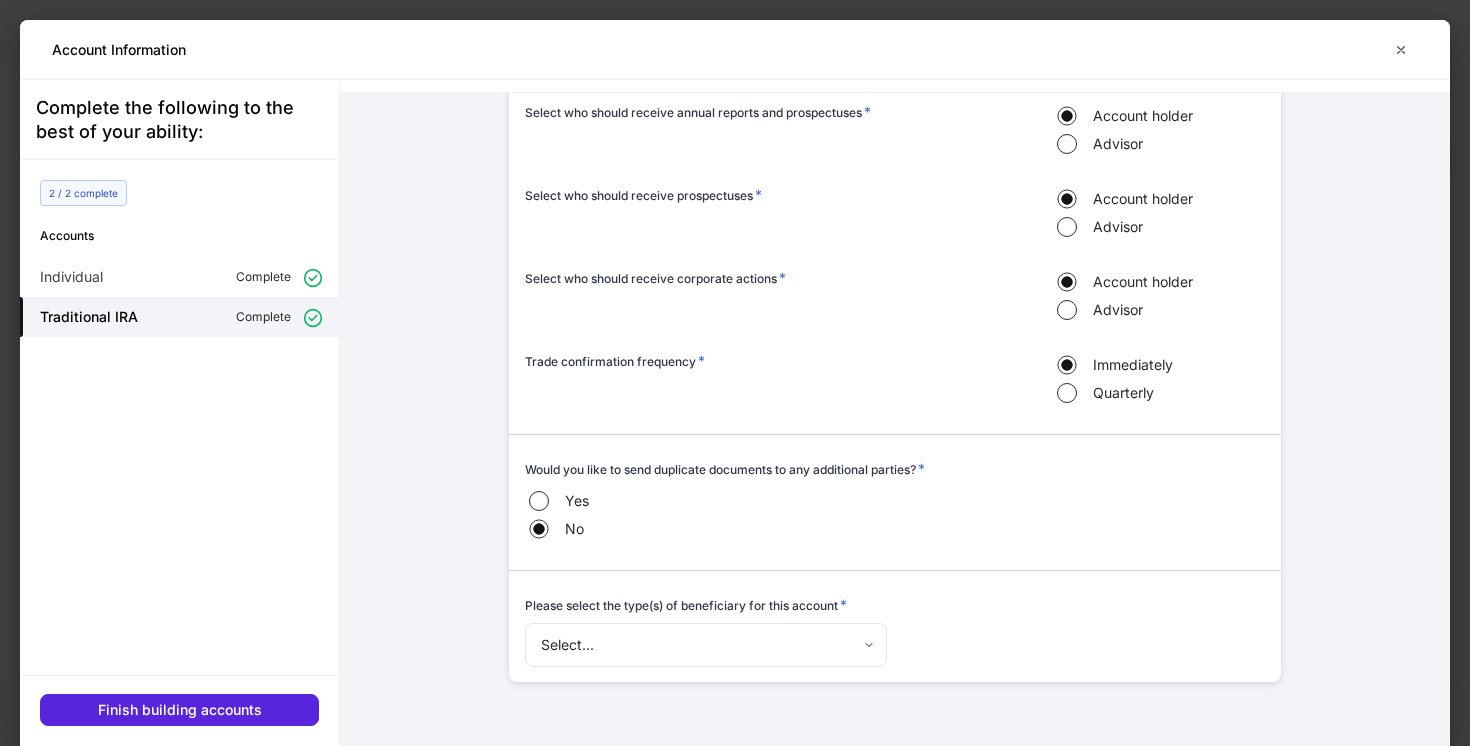 click on "Profile builder Get support Please complete each of the following sections to the best of your ability. 1 / 2 completed Required Client information Provide details about each household member. Complete Edit Required Account information Provide details needed to move or open accounts. Partially complete Continue Your household [FIRST] [LAST] Submit
Account Information Traditional IRA [FIRST] [LAST] Fidelity Account funding via direct transfer Would you like a direct transfer from an existing Fidelity account? * Both Fidelity accounts must be the same type. View  more Yes No Account characteristics Advisor trading and asset movement authorizations * No asset movement authority on this account without my signature **** ​   I authorize Fidelity to accept instructions from my Primary Authorized agent(s)/Advisor on my account to add or remove other eligible Authorized agents/Advisors without my direct instructions. Dividend and capital gain instructions * Reinvest payments from all mutual funds" at bounding box center (735, 373) 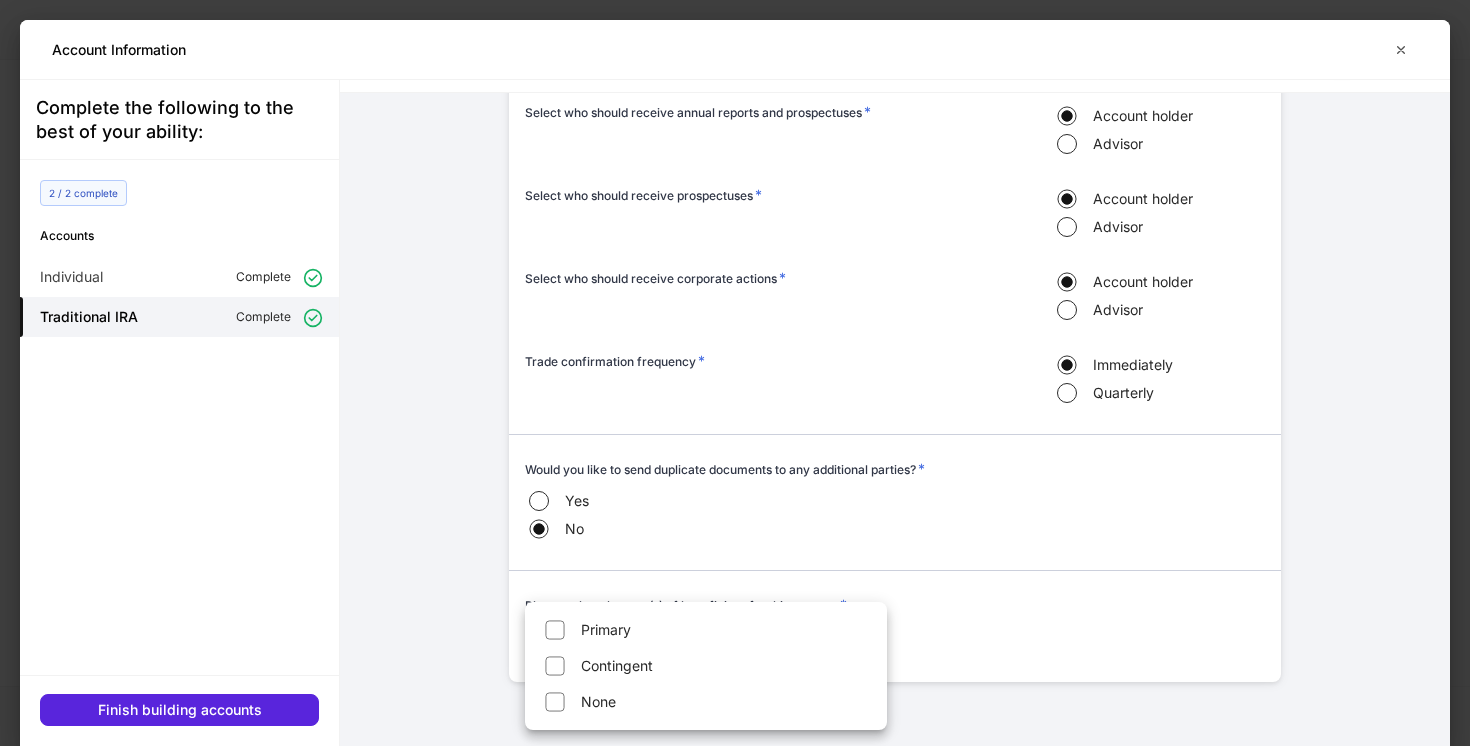 type on "****" 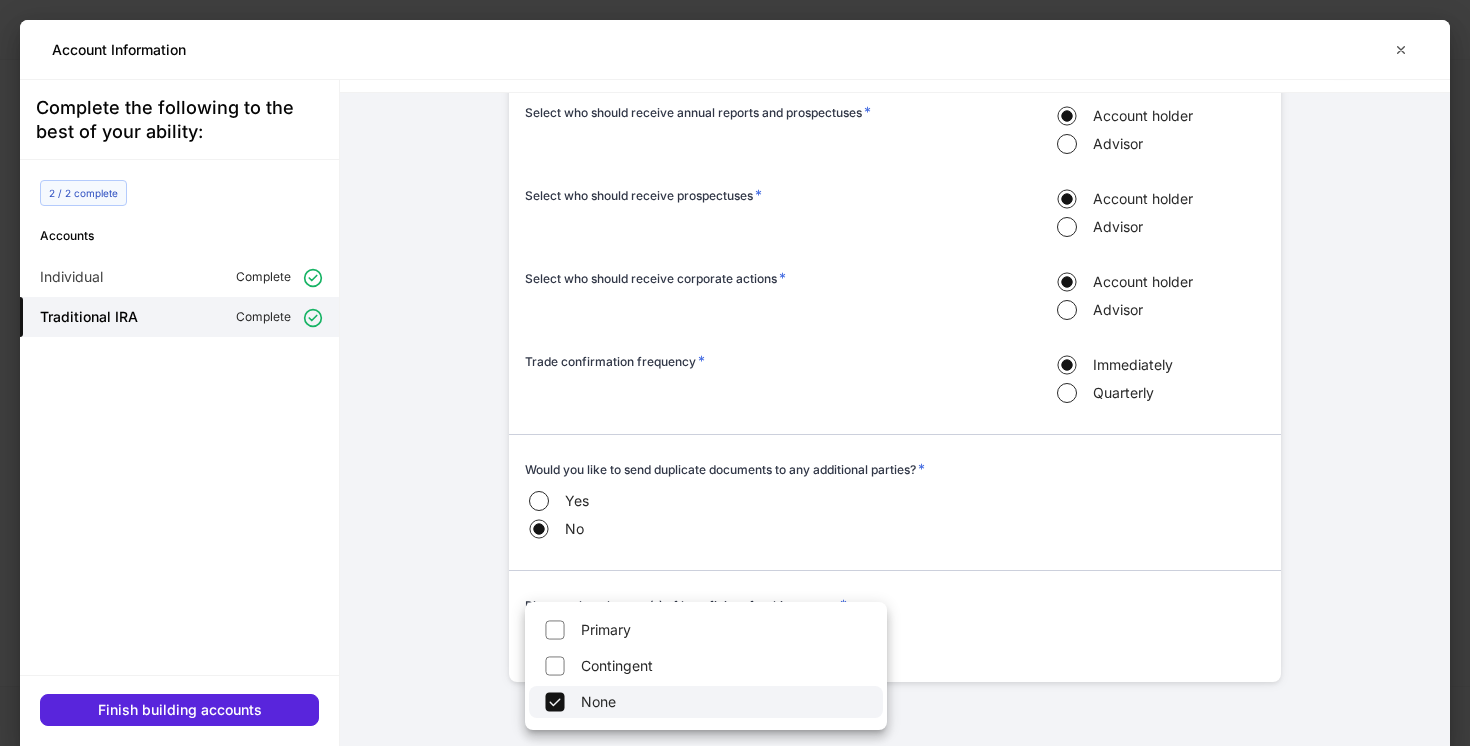 click at bounding box center [735, 373] 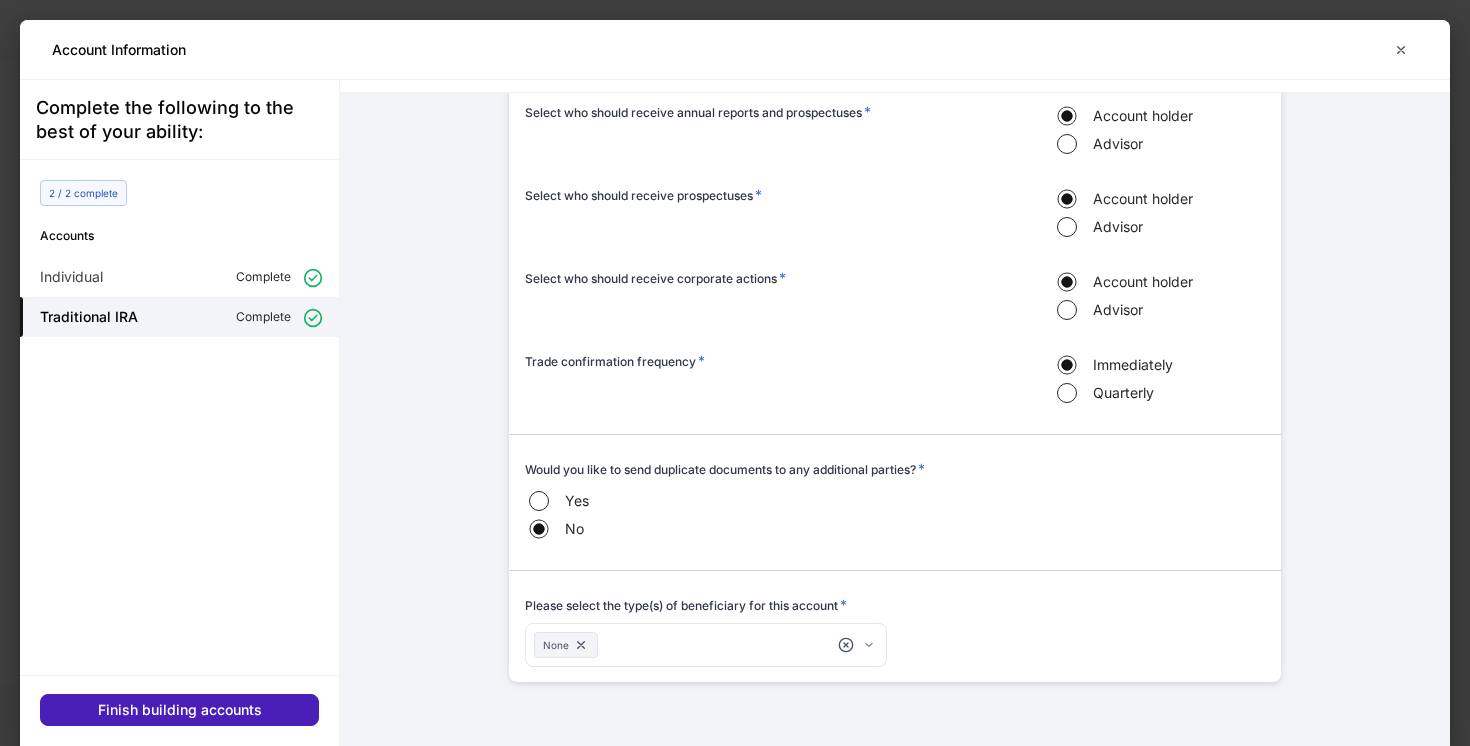 click on "Finish building accounts" at bounding box center [180, 710] 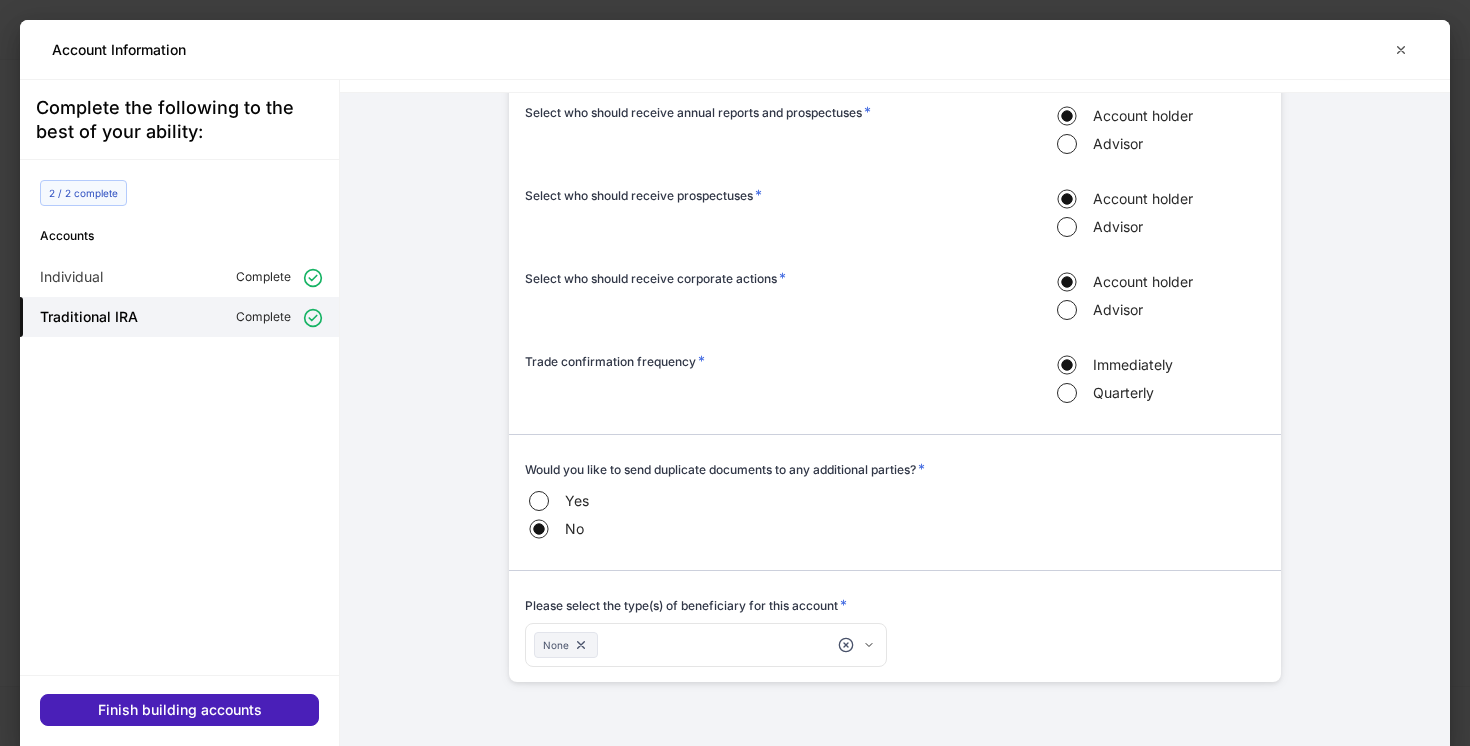 scroll, scrollTop: 979, scrollLeft: 0, axis: vertical 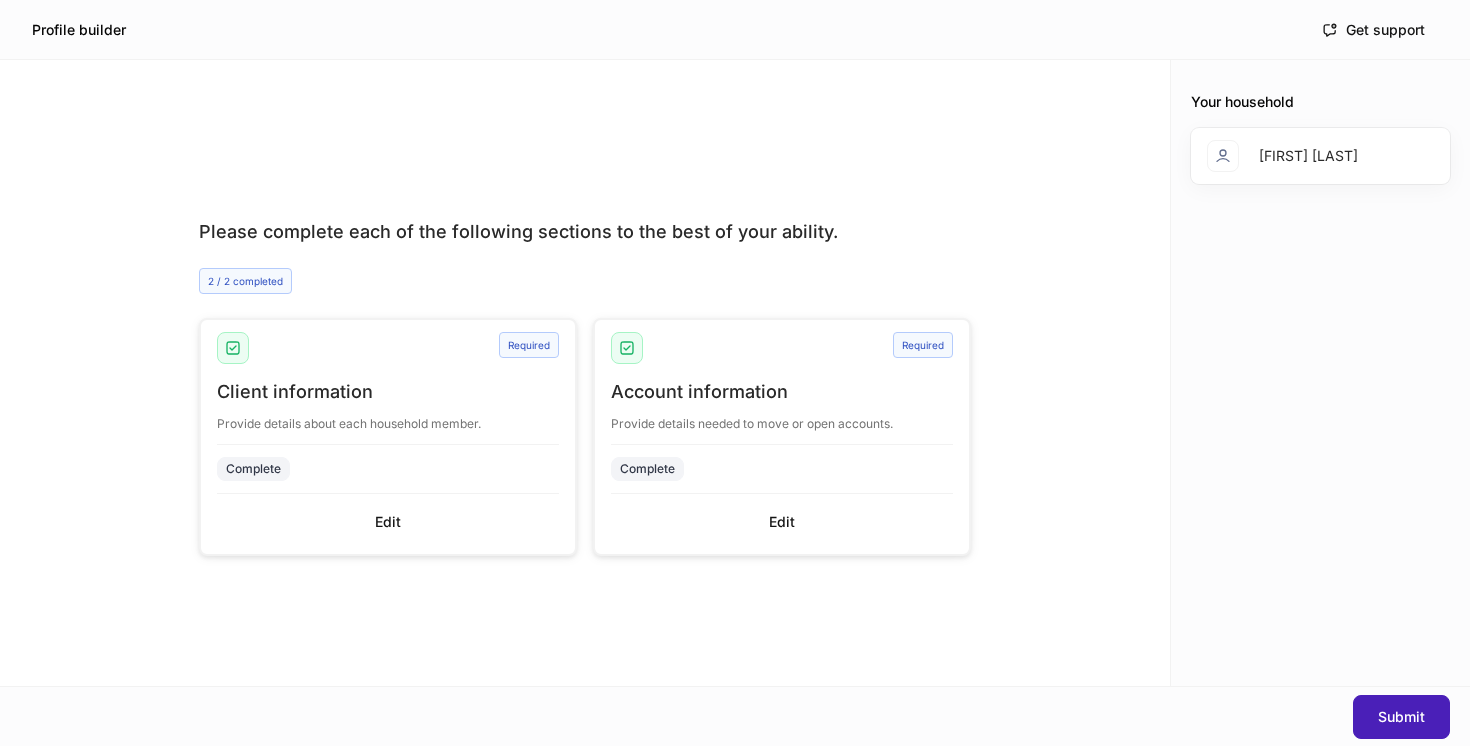 click on "Submit" at bounding box center (1401, 717) 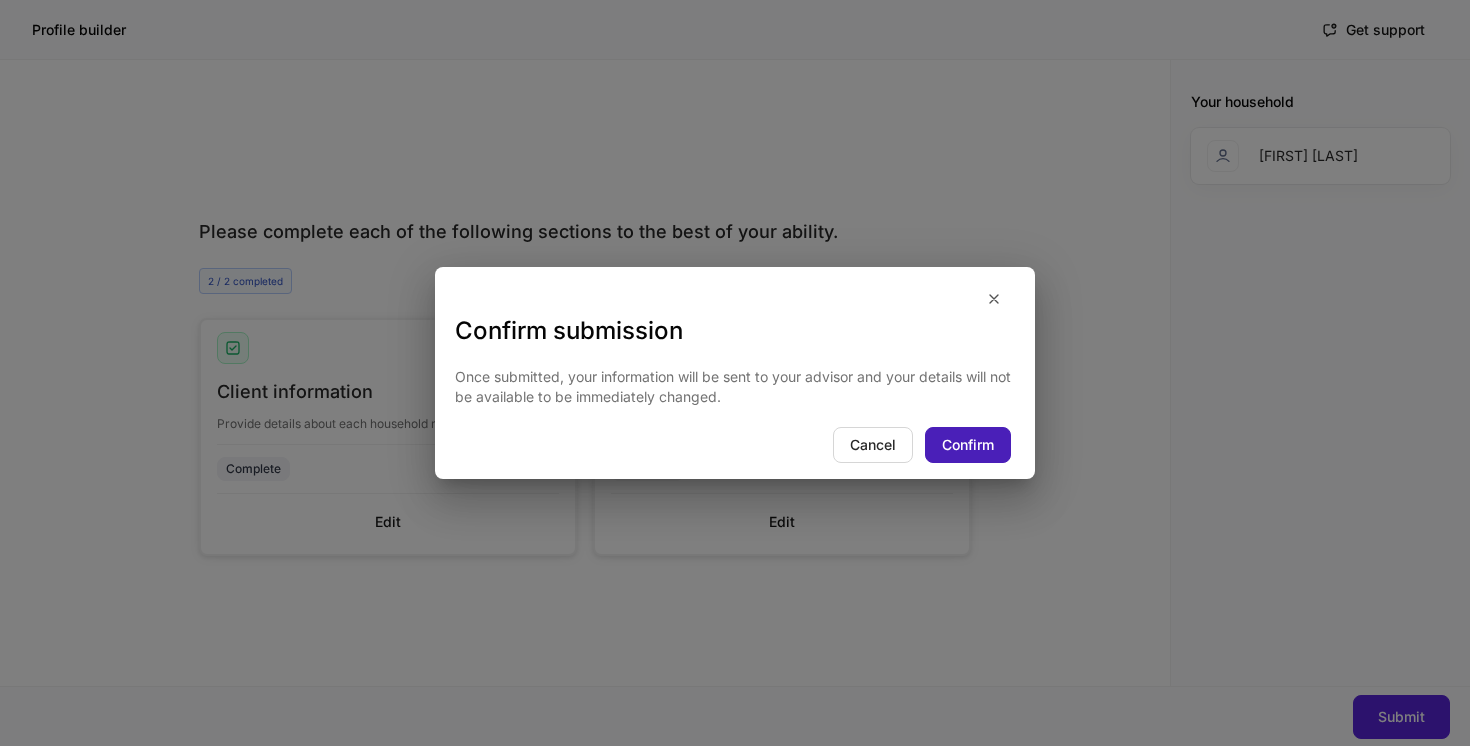 click on "Confirm" at bounding box center (968, 445) 